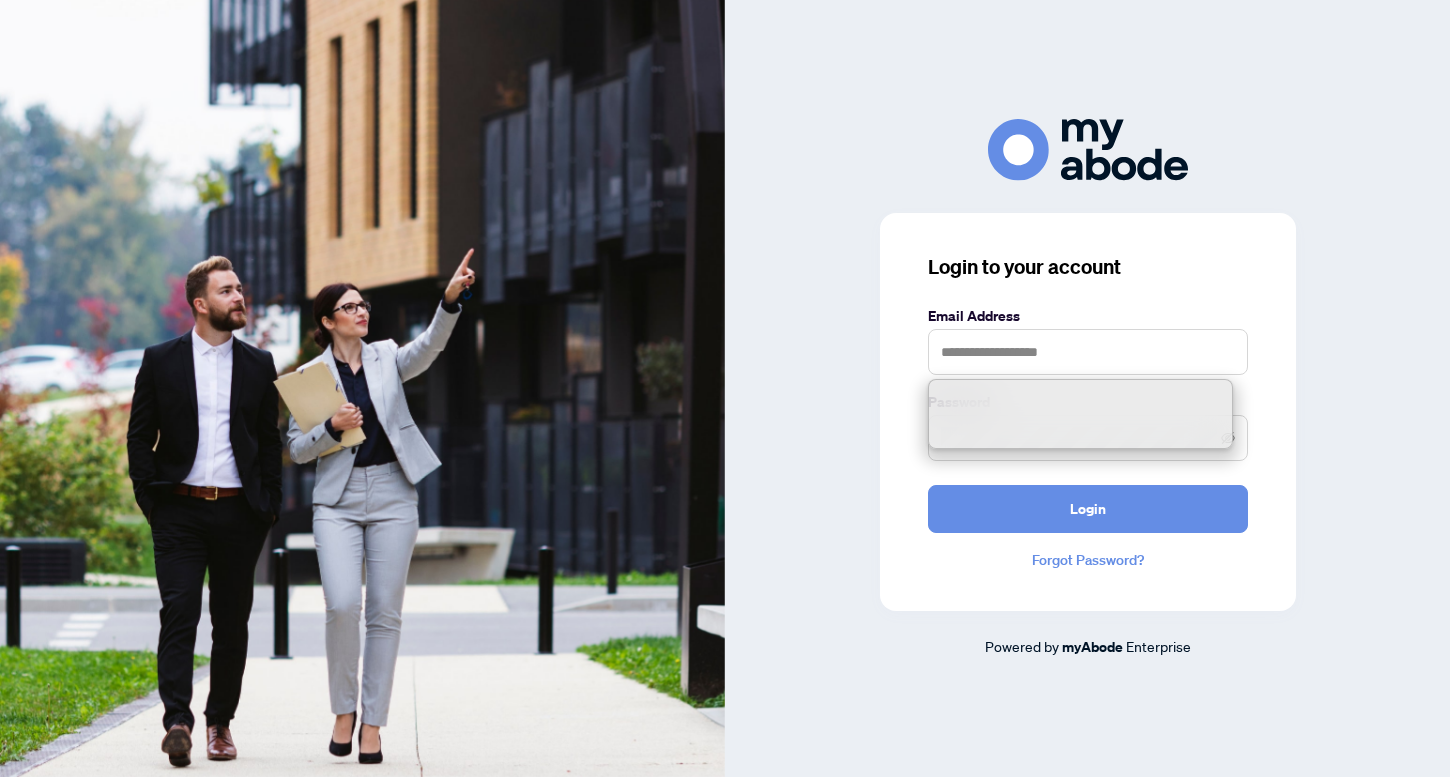 scroll, scrollTop: 0, scrollLeft: 0, axis: both 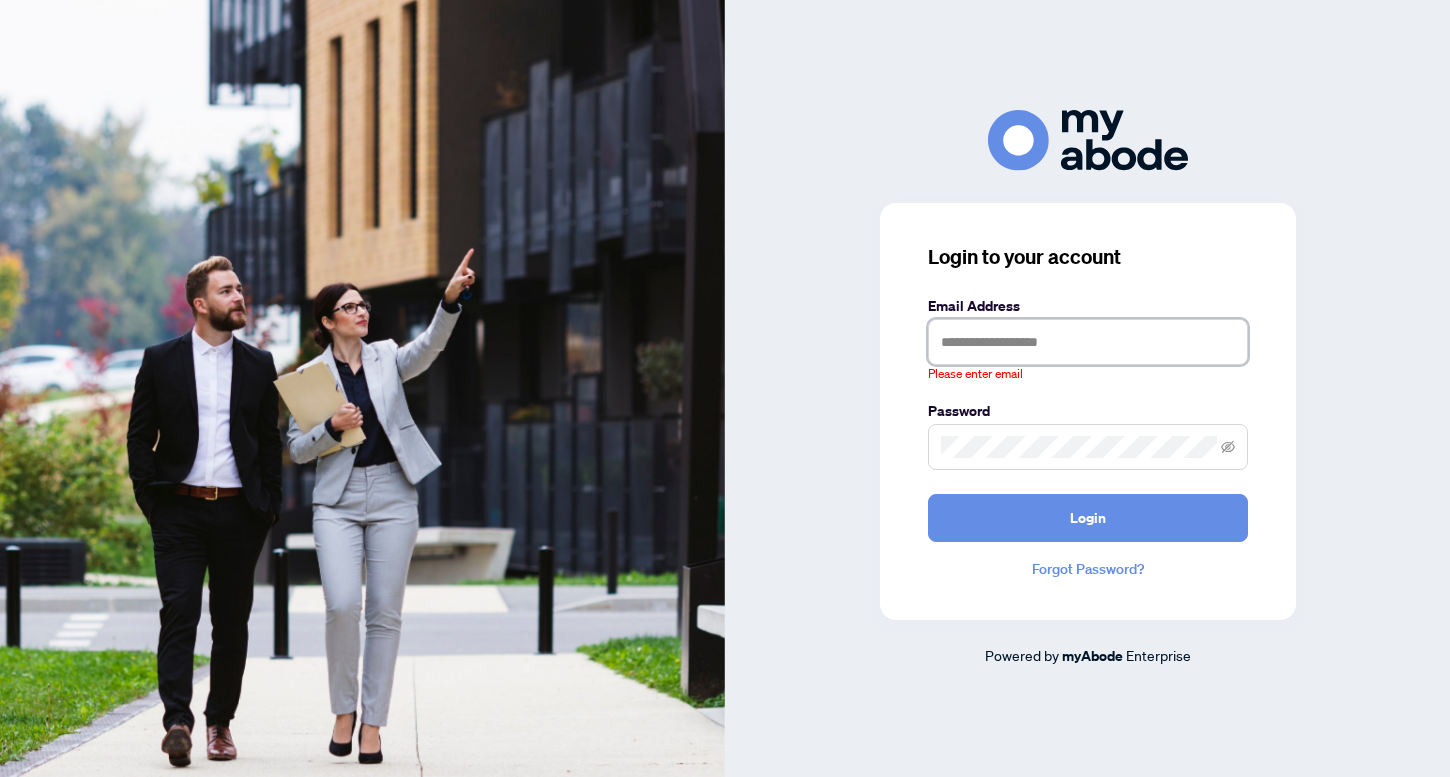 type on "**********" 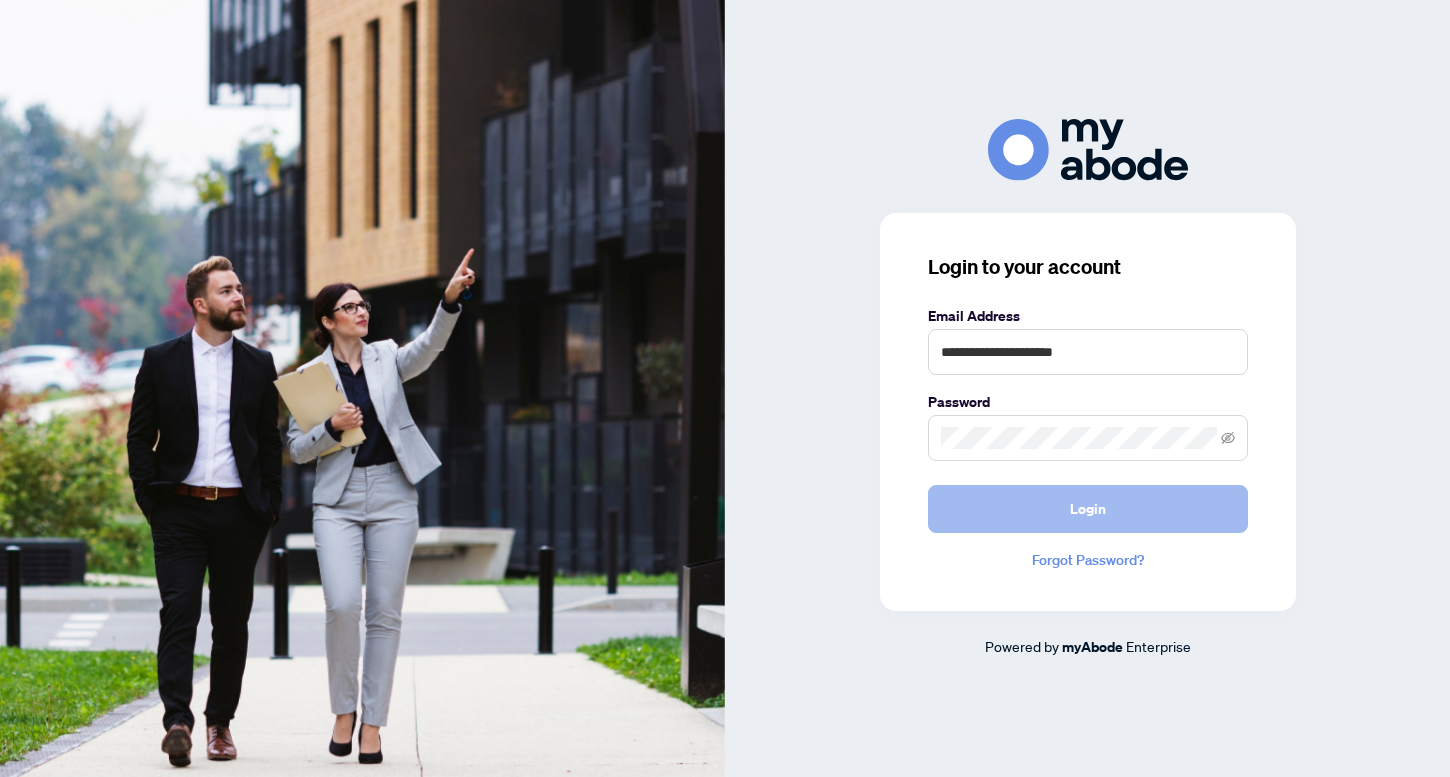 click on "Login" at bounding box center [1088, 509] 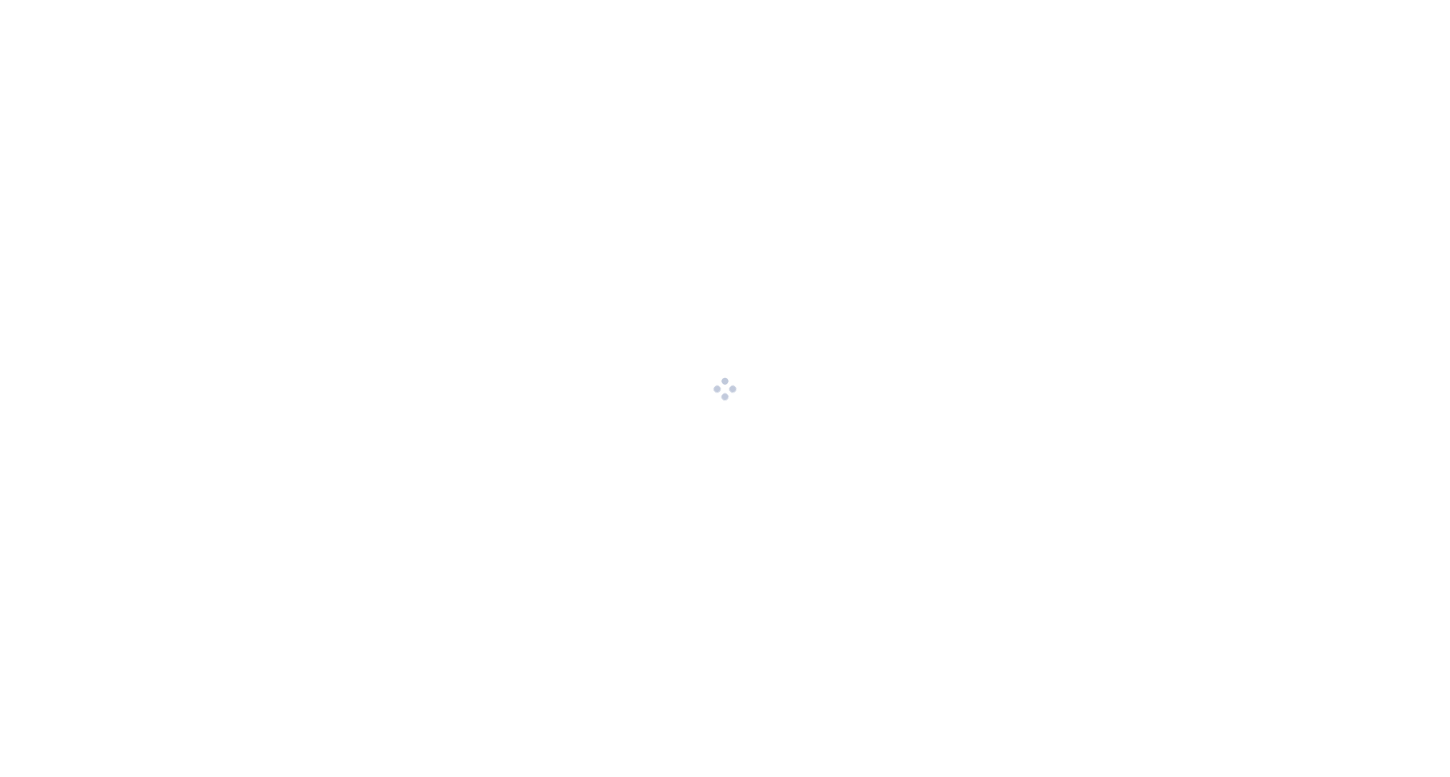 scroll, scrollTop: 0, scrollLeft: 0, axis: both 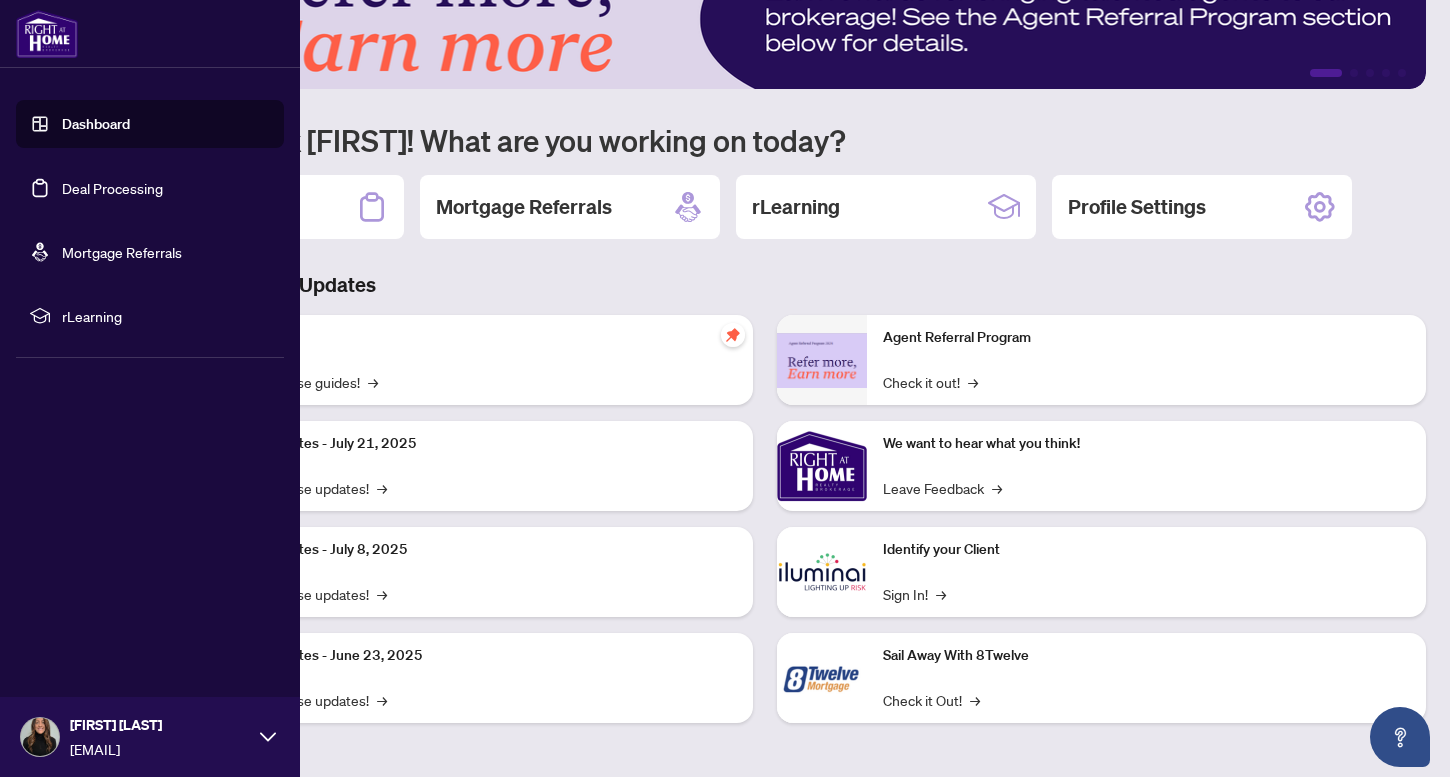 click on "Deal Processing" at bounding box center (112, 188) 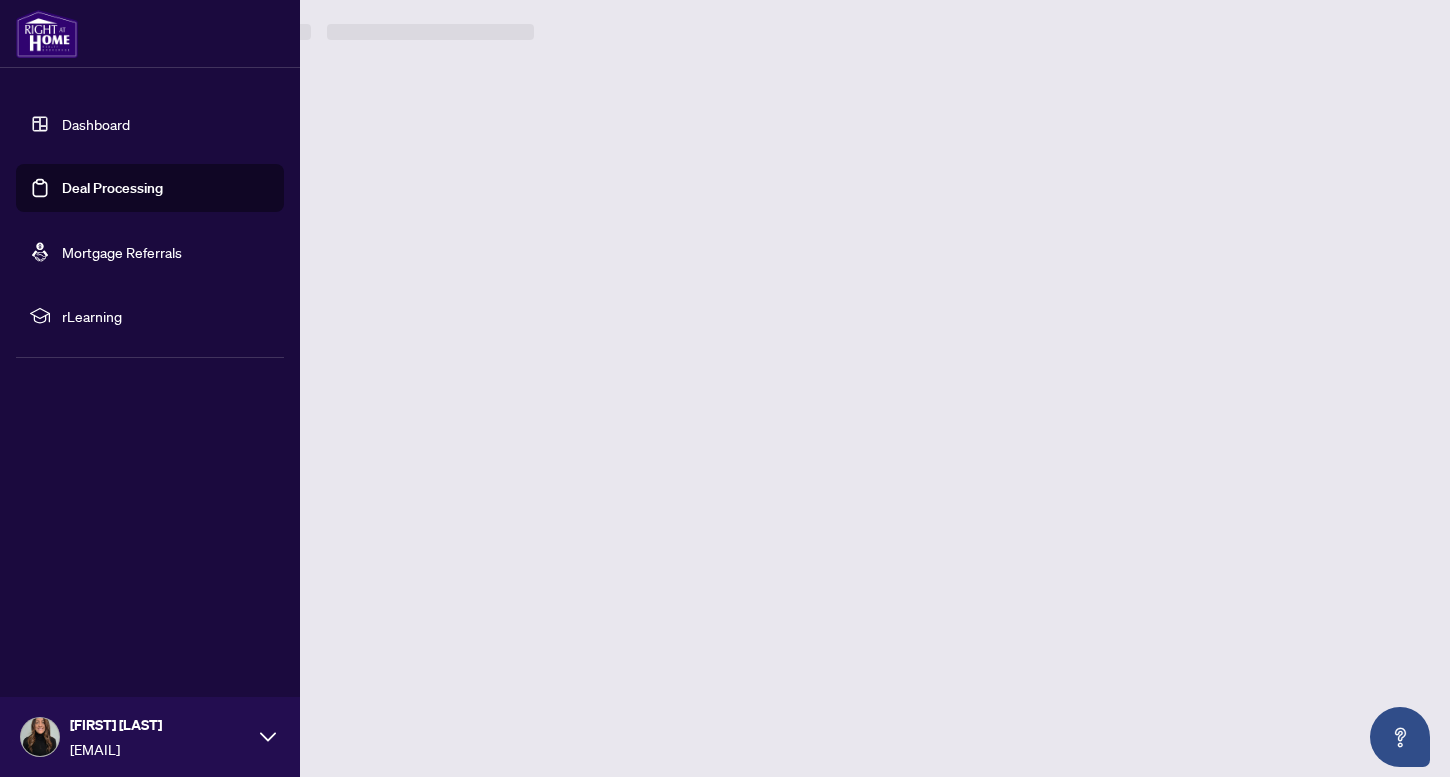 scroll, scrollTop: 0, scrollLeft: 0, axis: both 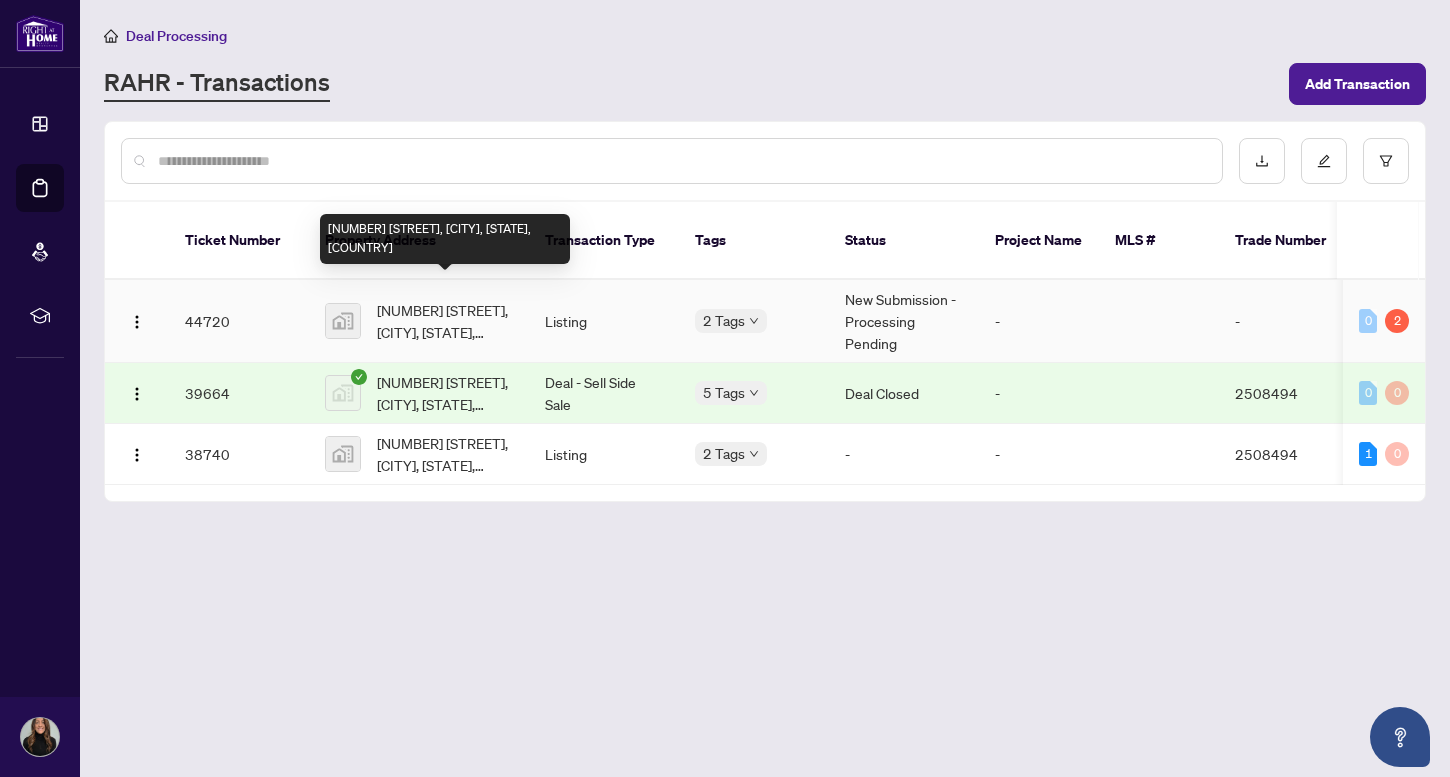 click on "[NUMBER] [STREET], [CITY], [STATE], [COUNTRY]" at bounding box center (445, 321) 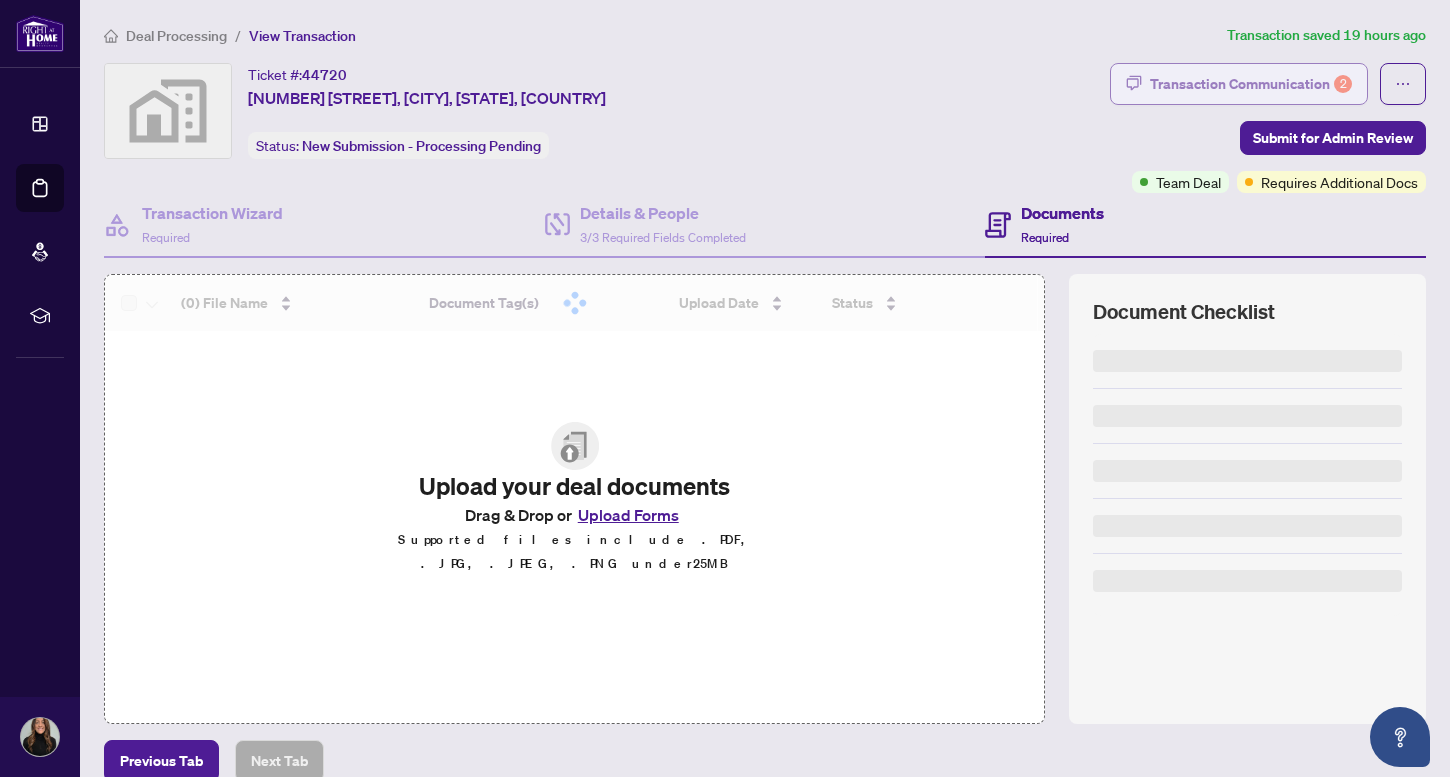 click on "Transaction Communication 2" at bounding box center [1251, 84] 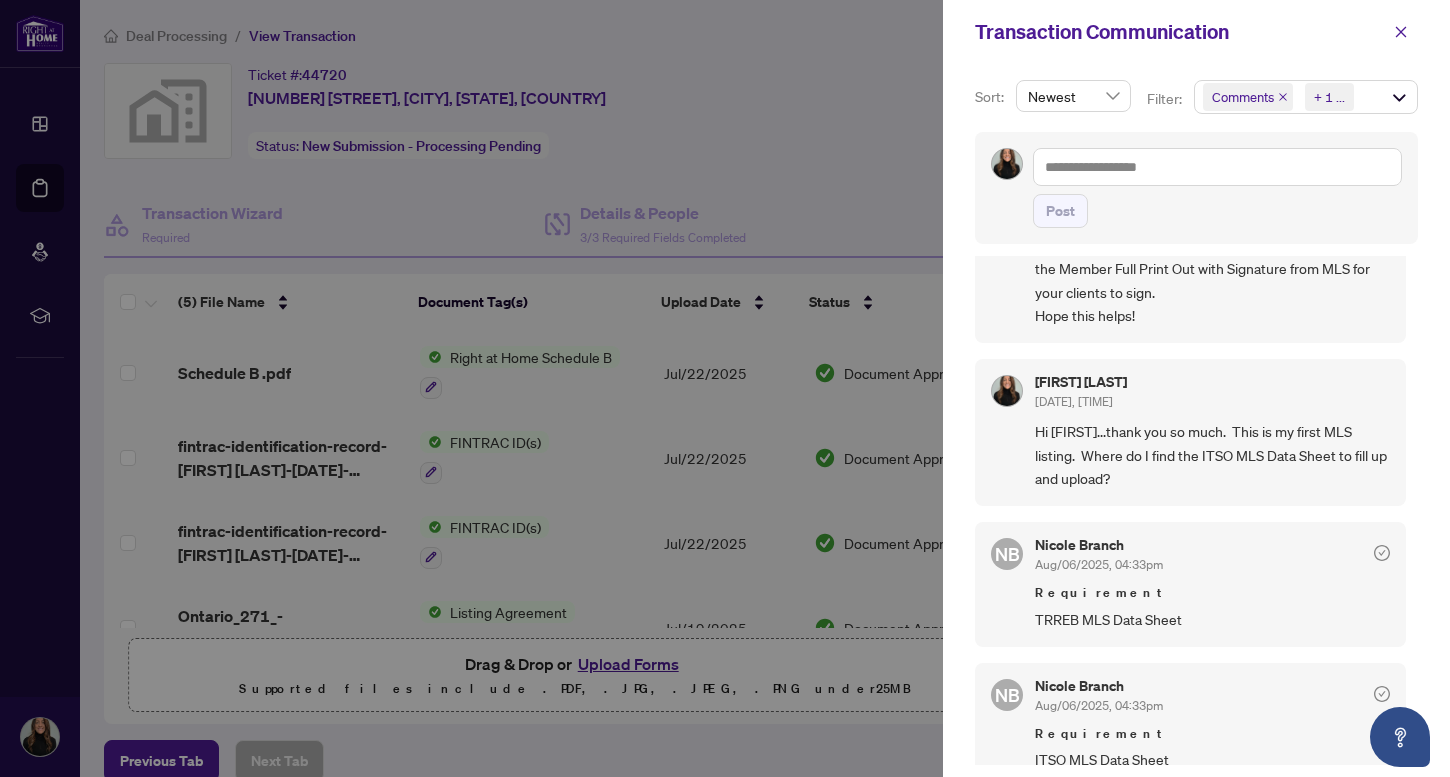 scroll, scrollTop: 160, scrollLeft: 0, axis: vertical 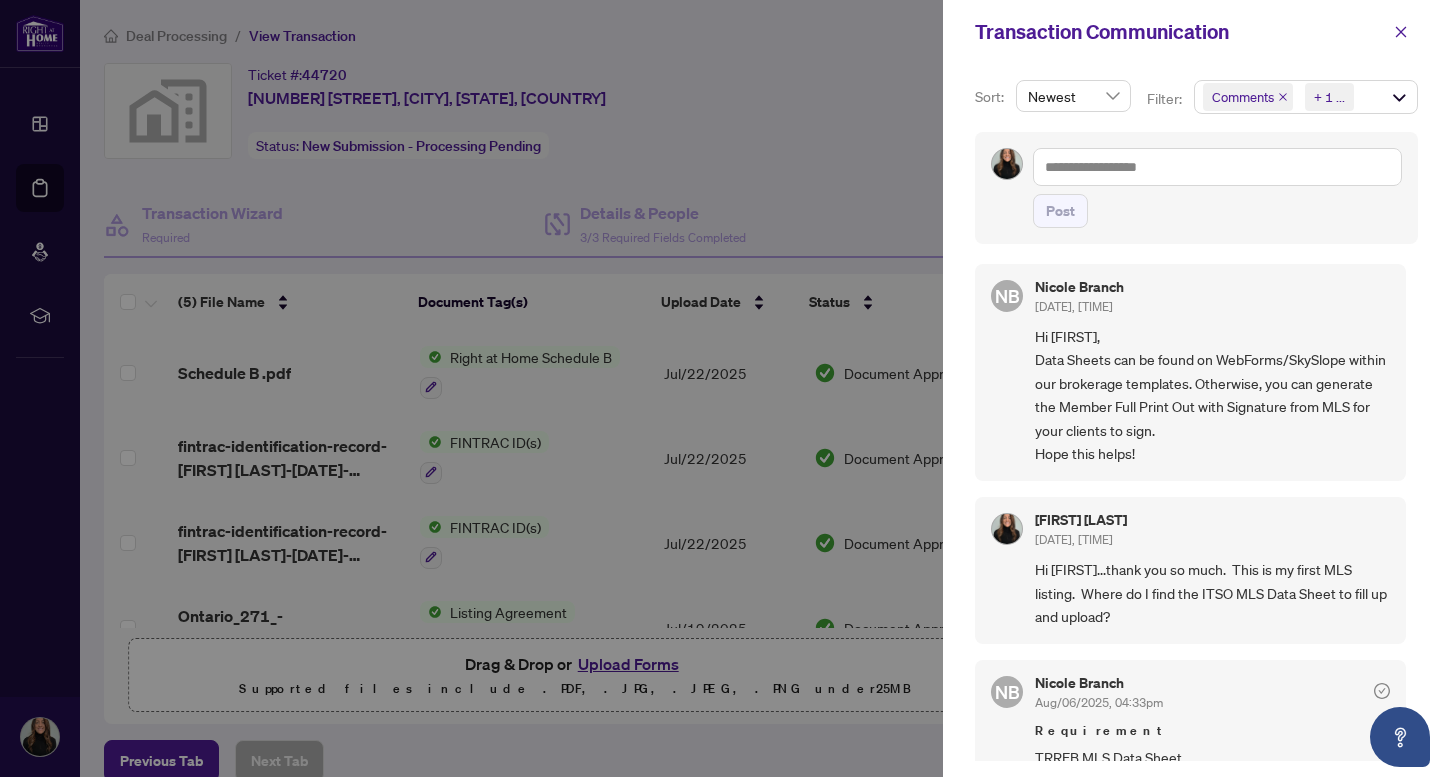 click at bounding box center (725, 388) 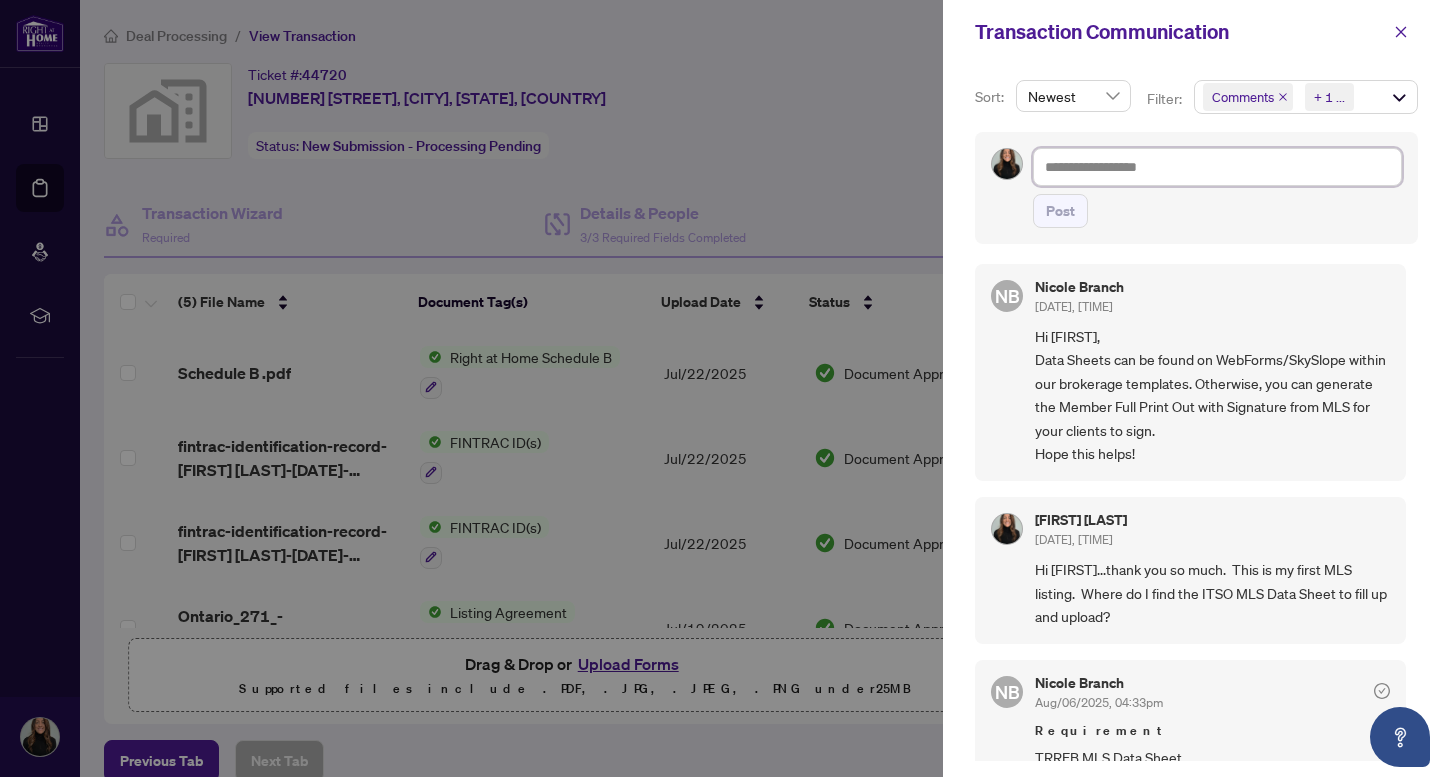 click at bounding box center [1217, 167] 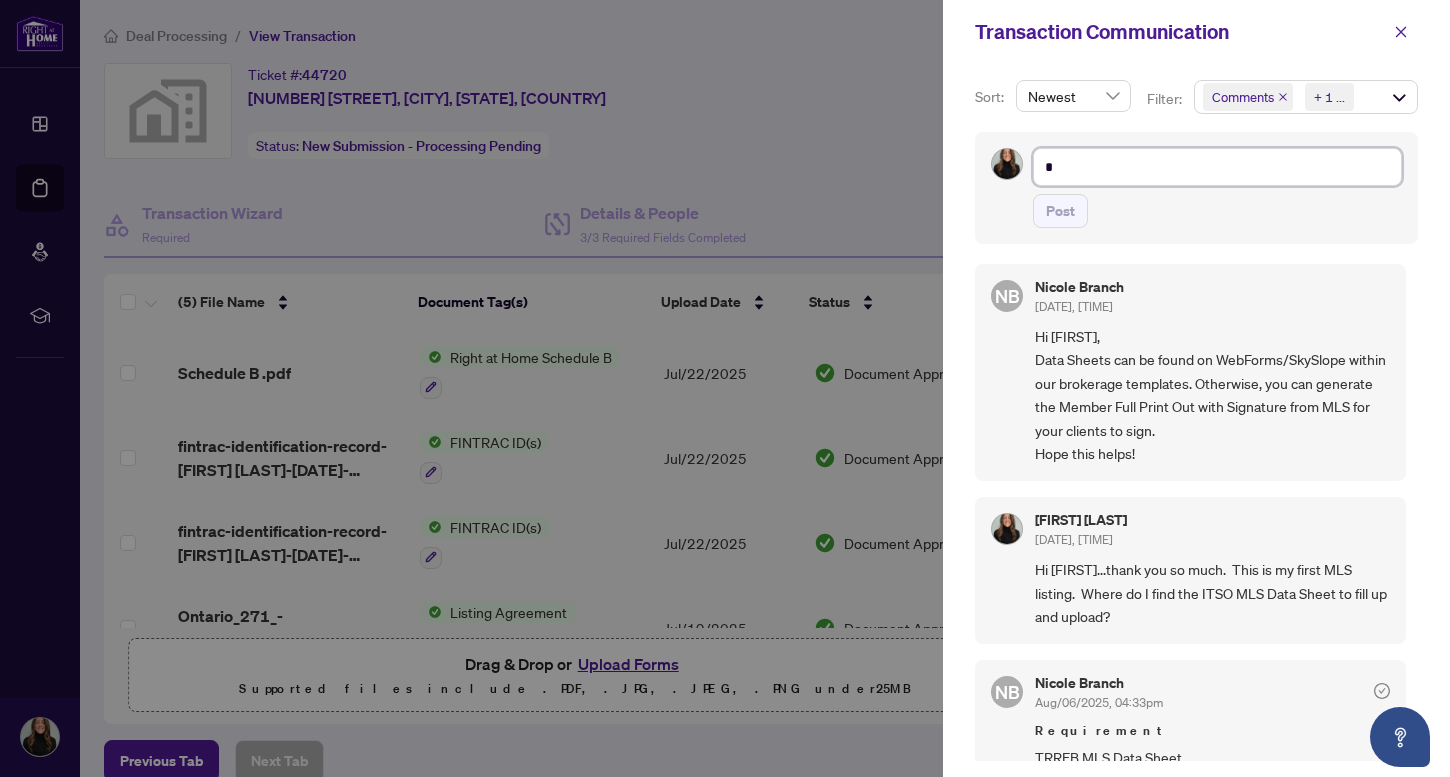 type on "**" 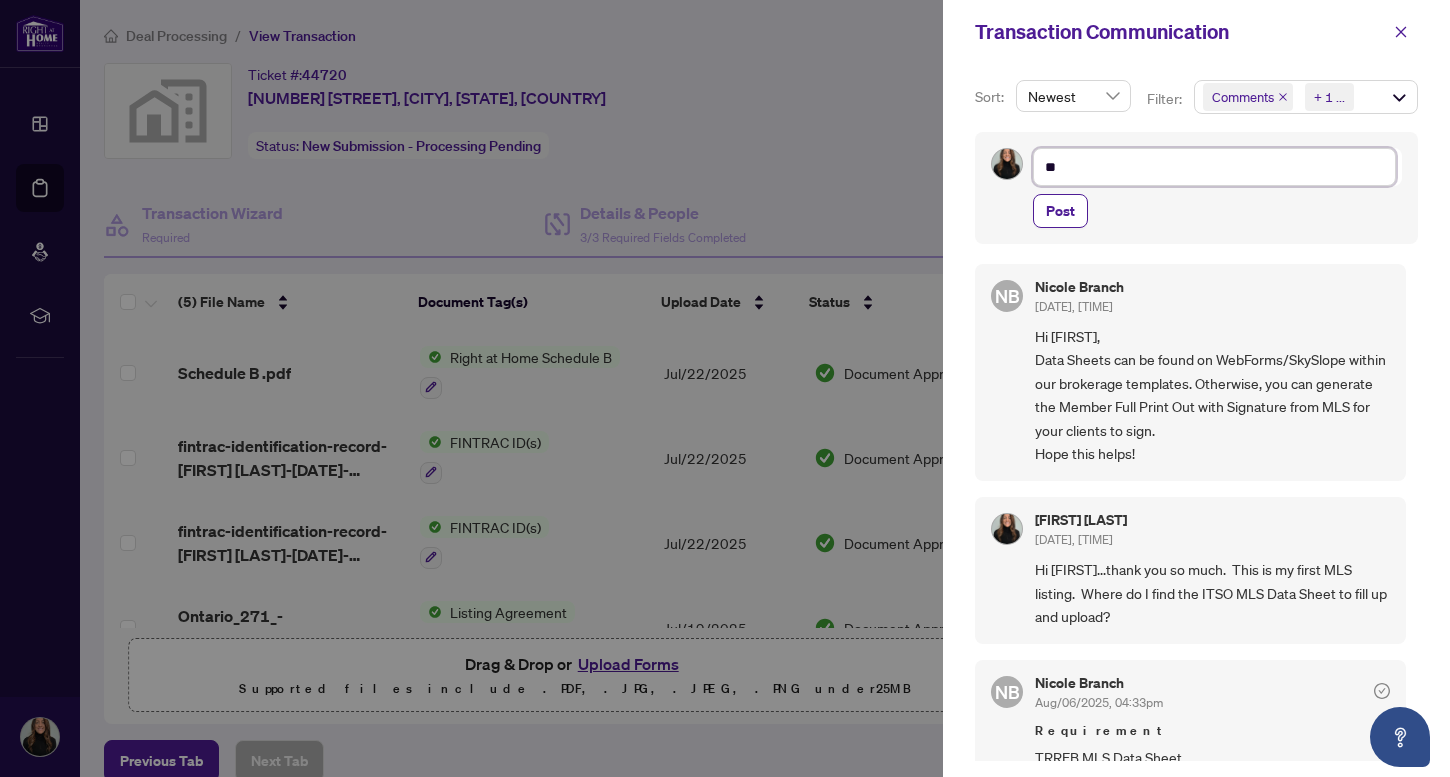 type on "***" 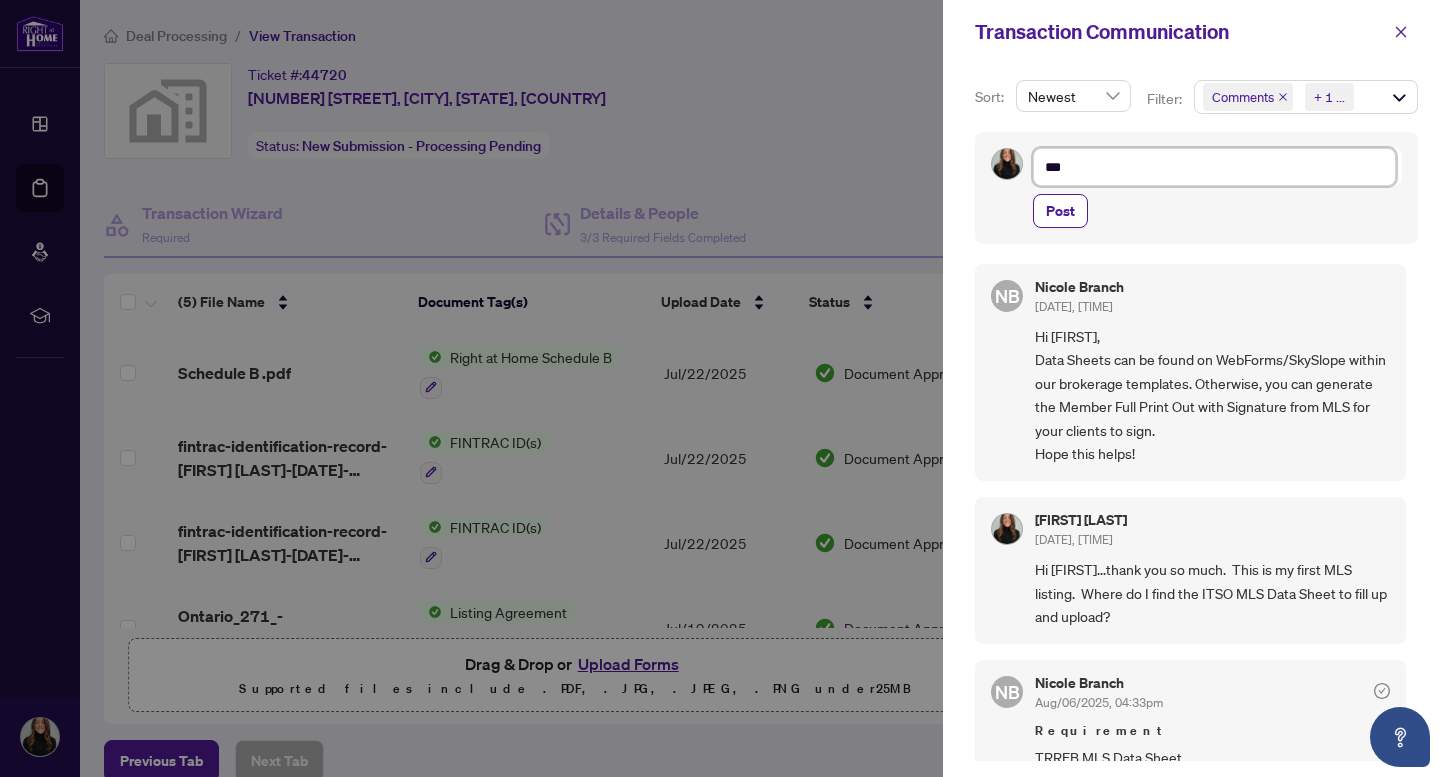 type on "***" 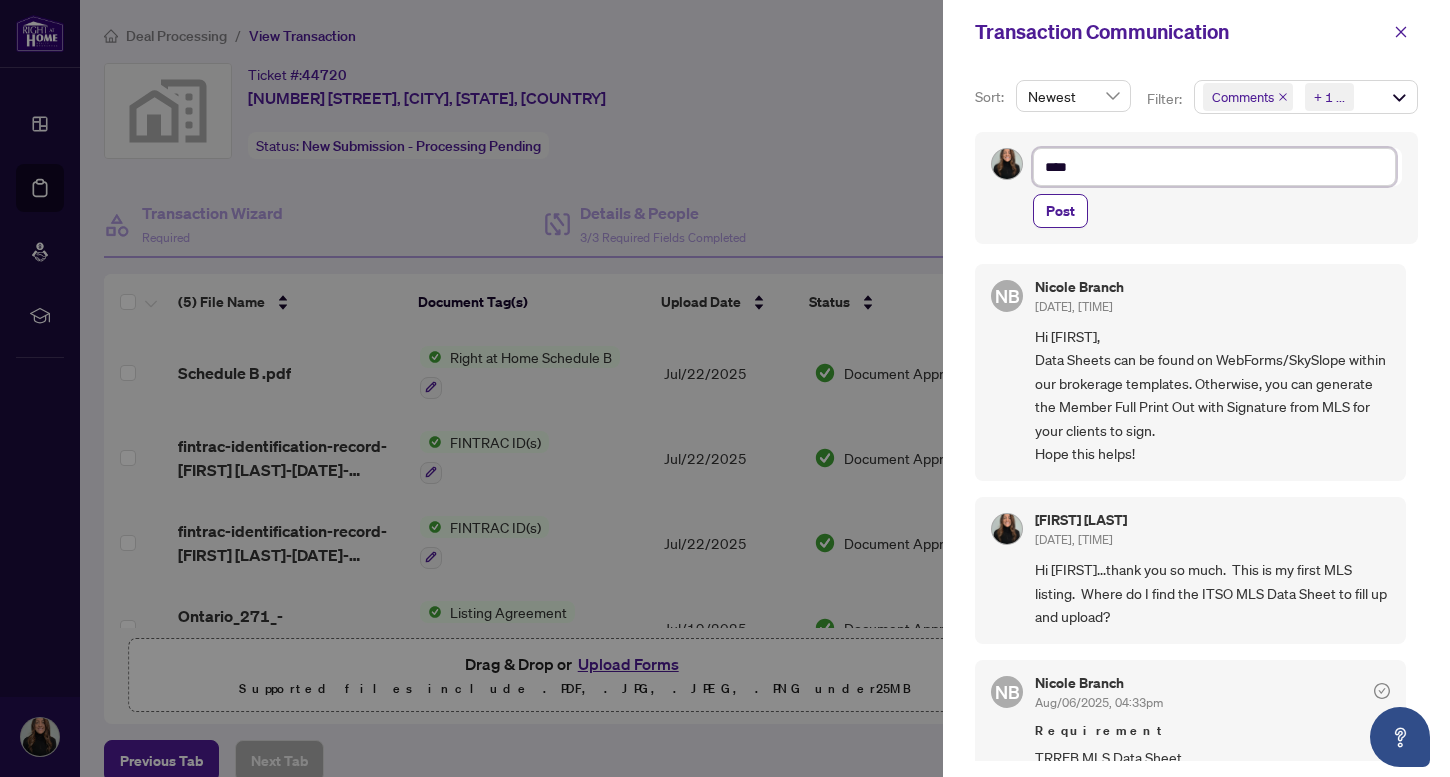 type on "*****" 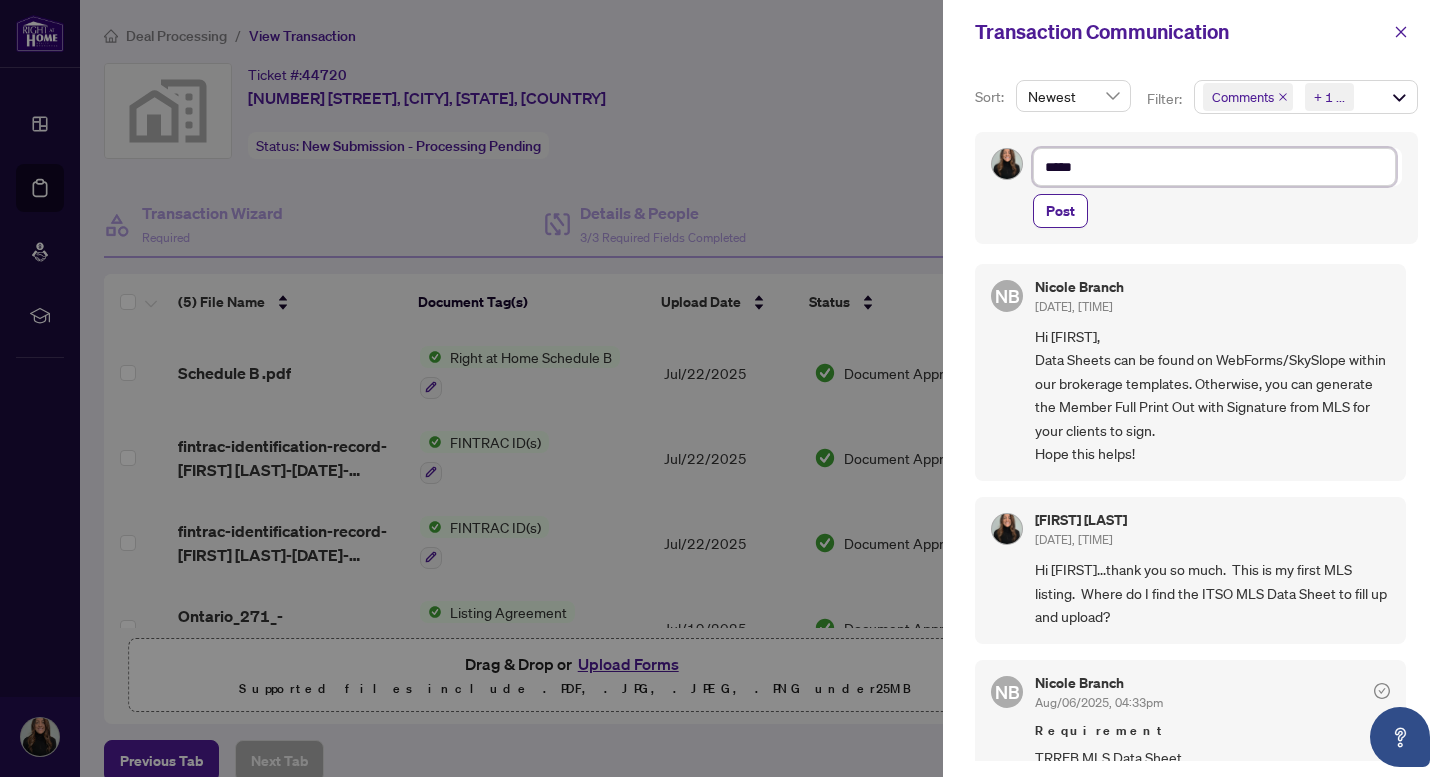 type on "*****" 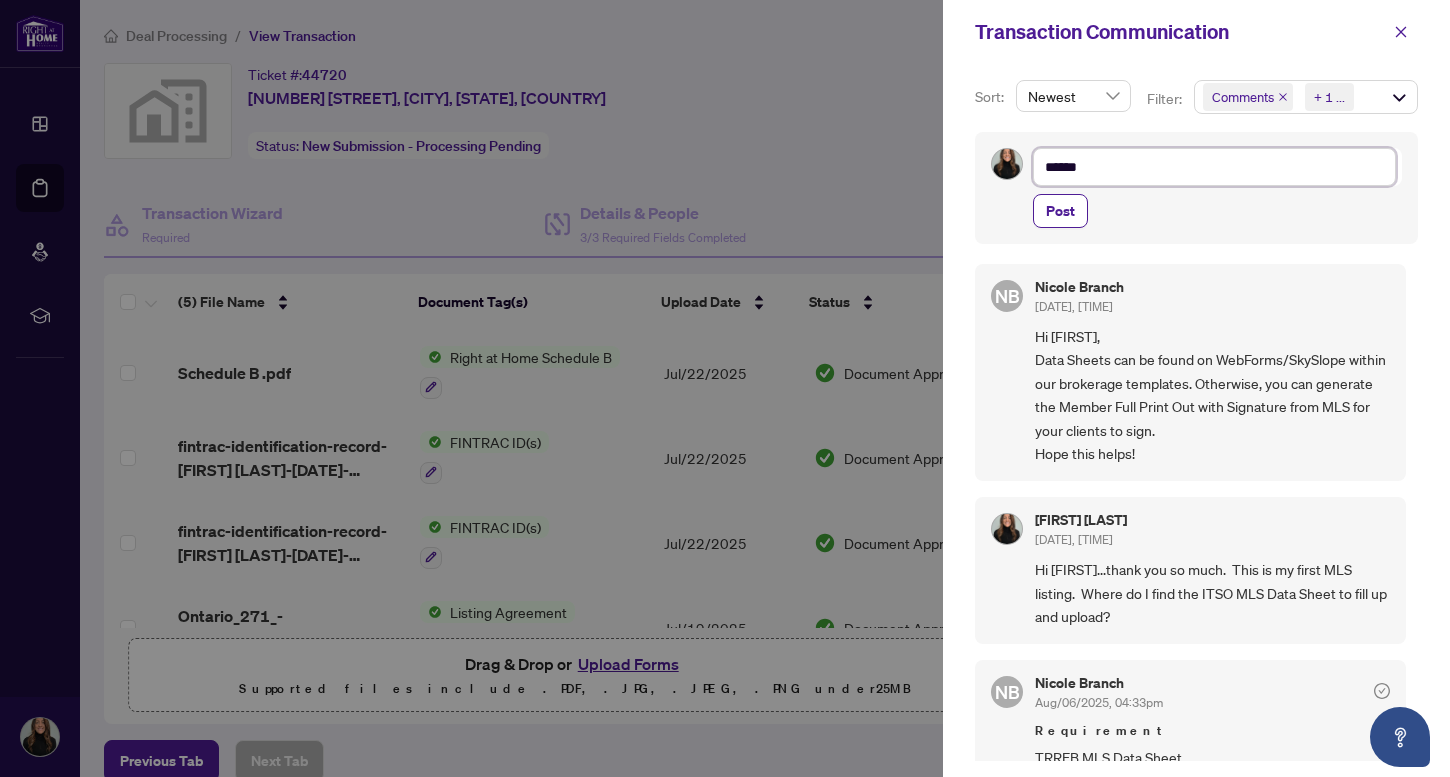 type on "*******" 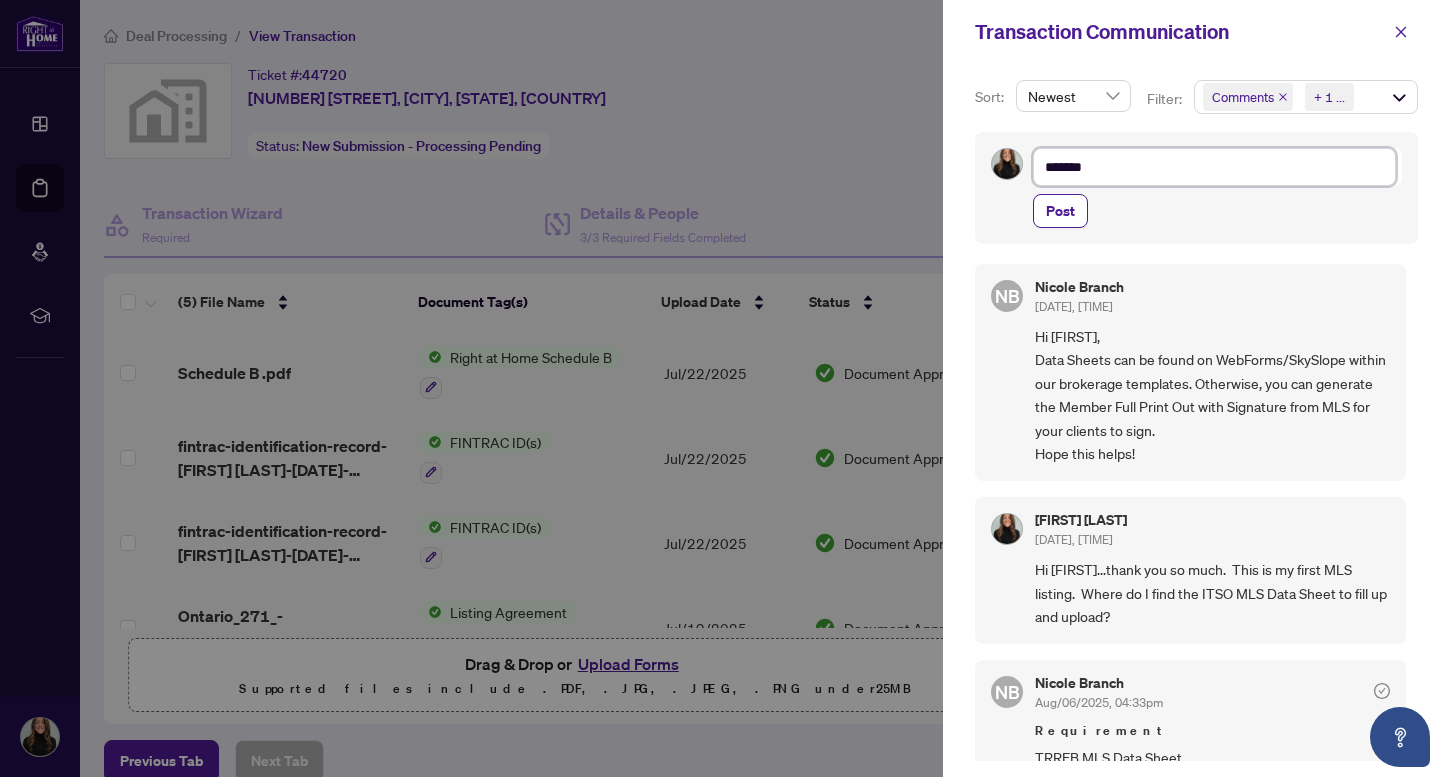 type on "********" 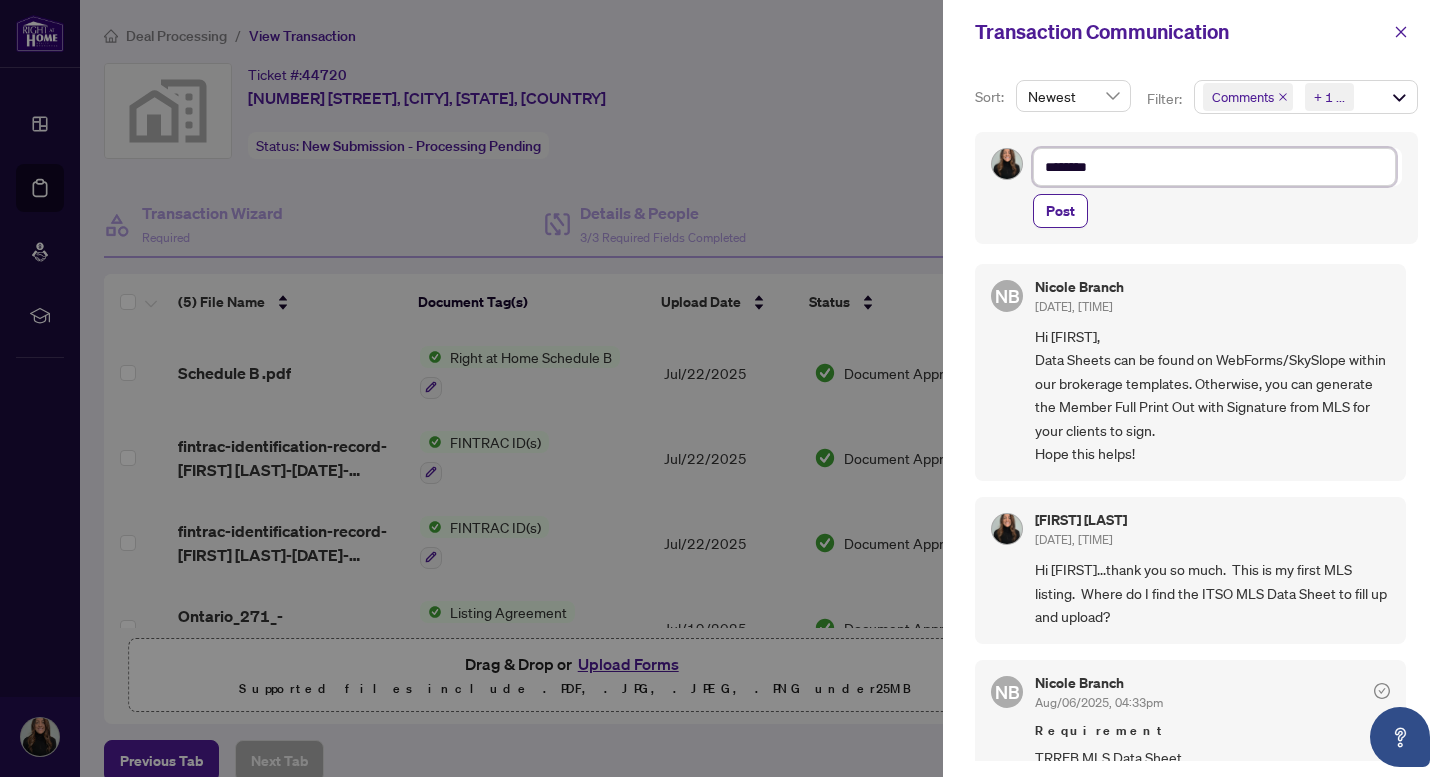 type on "*********" 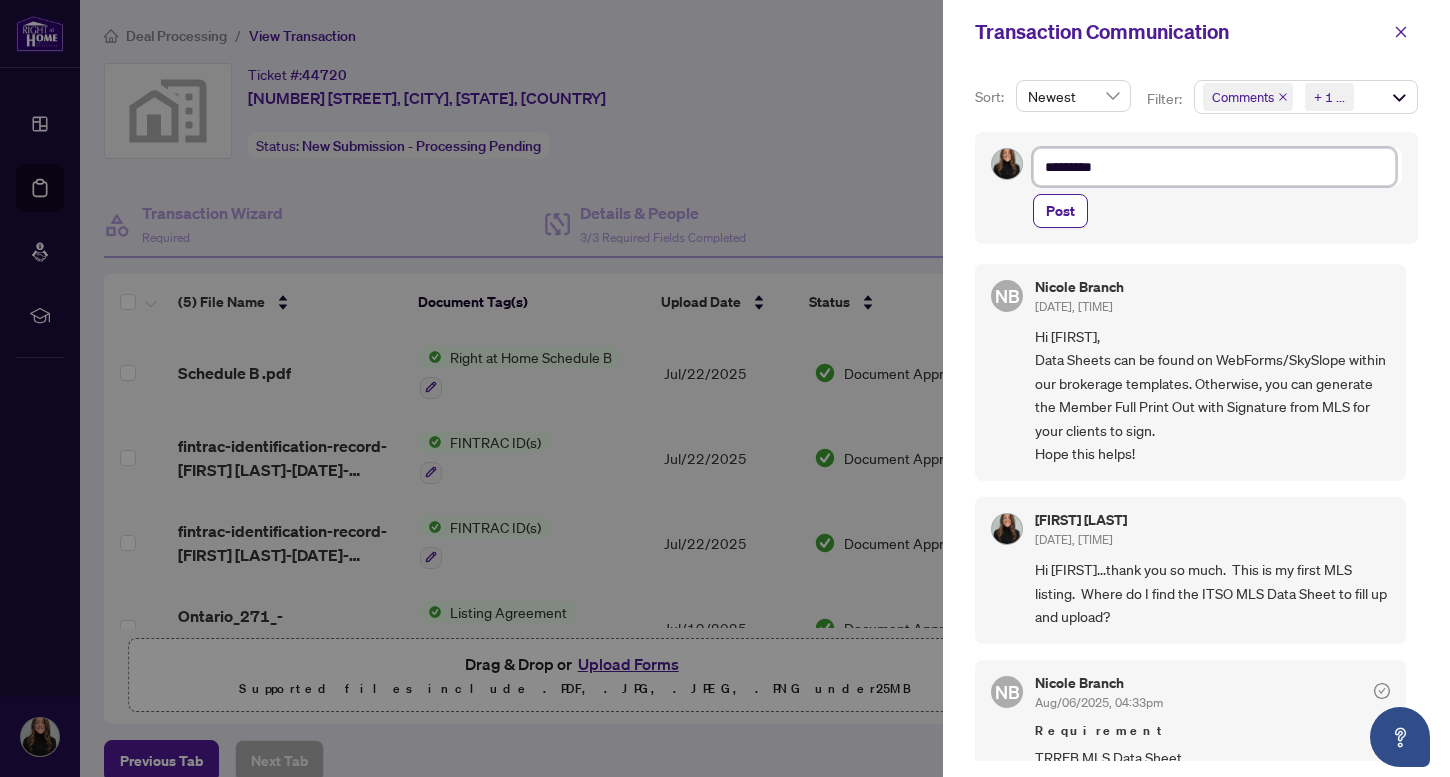 type on "*********" 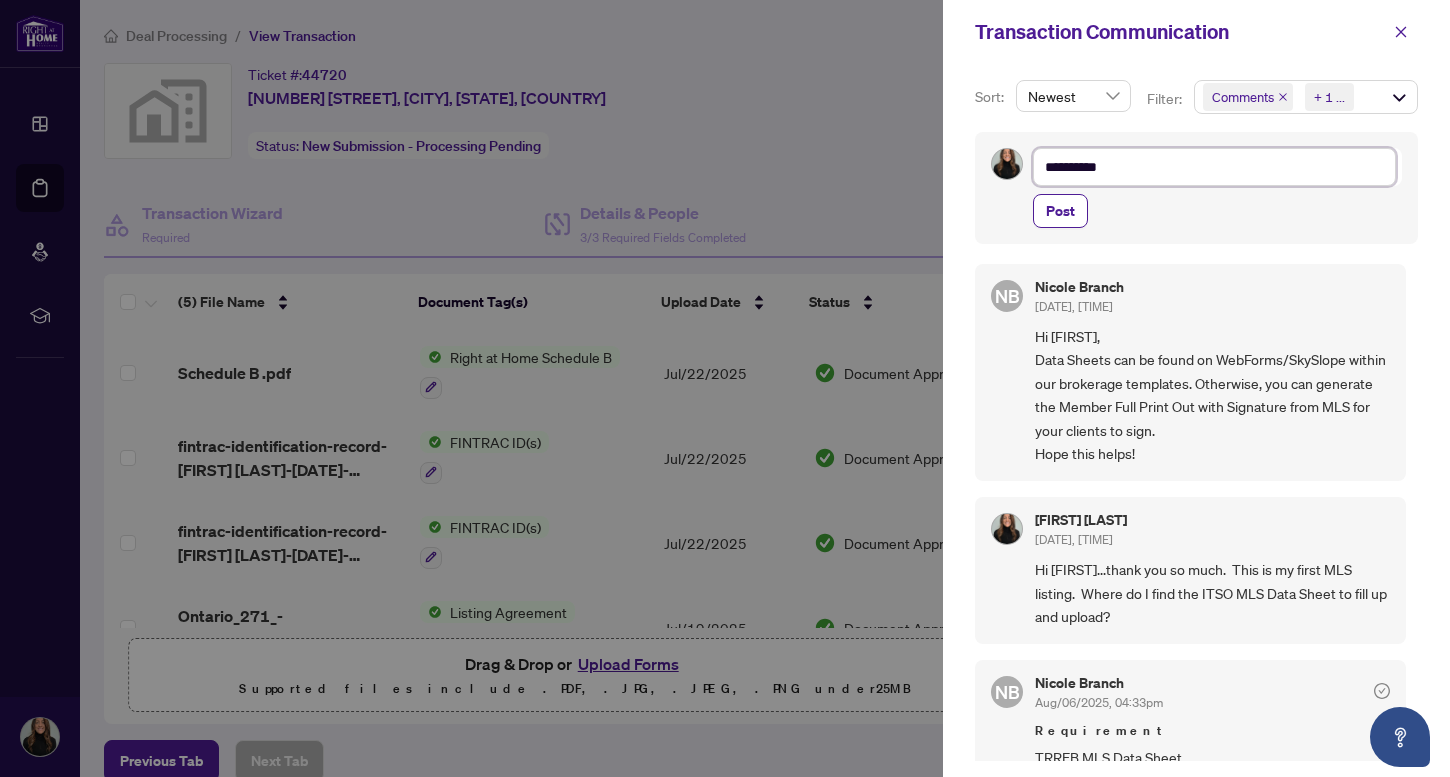 type on "**********" 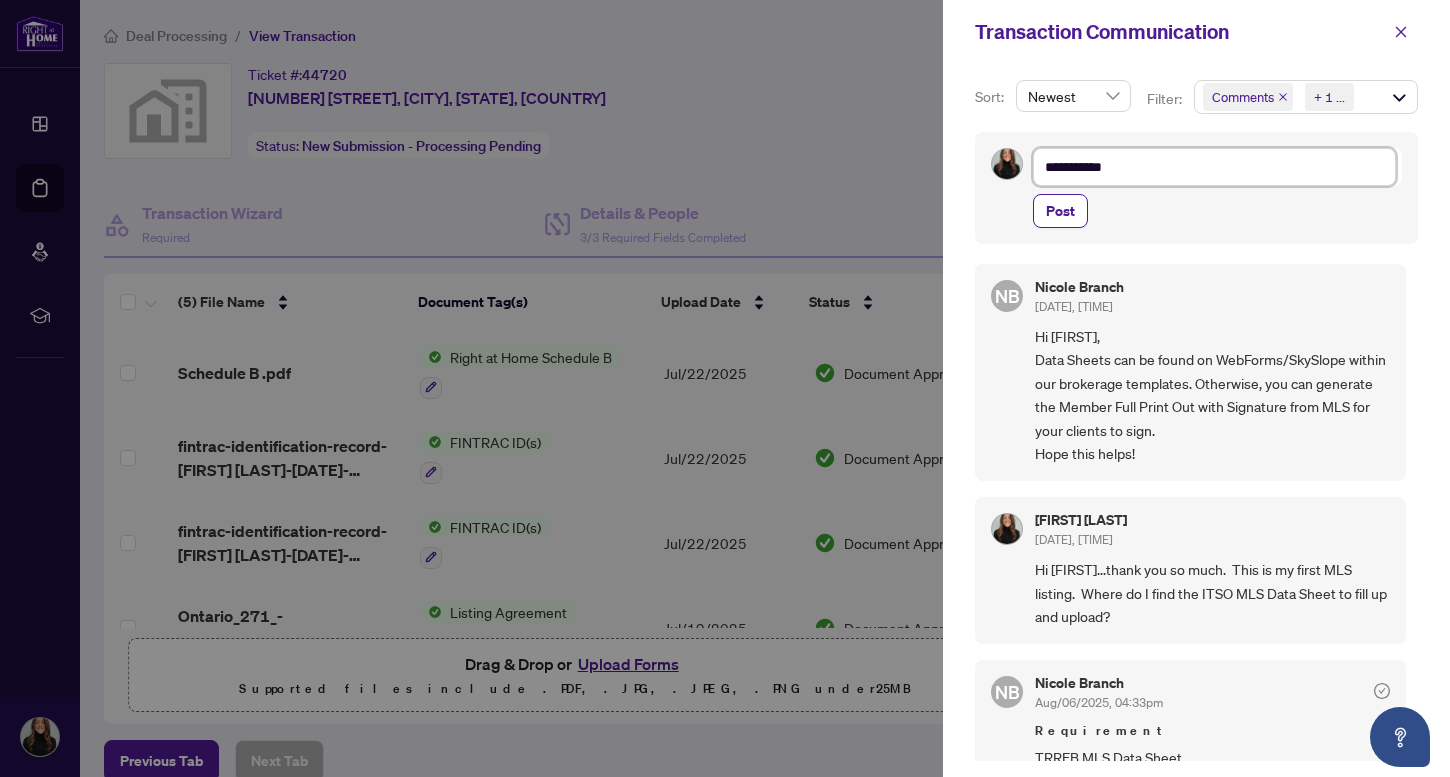 type on "**********" 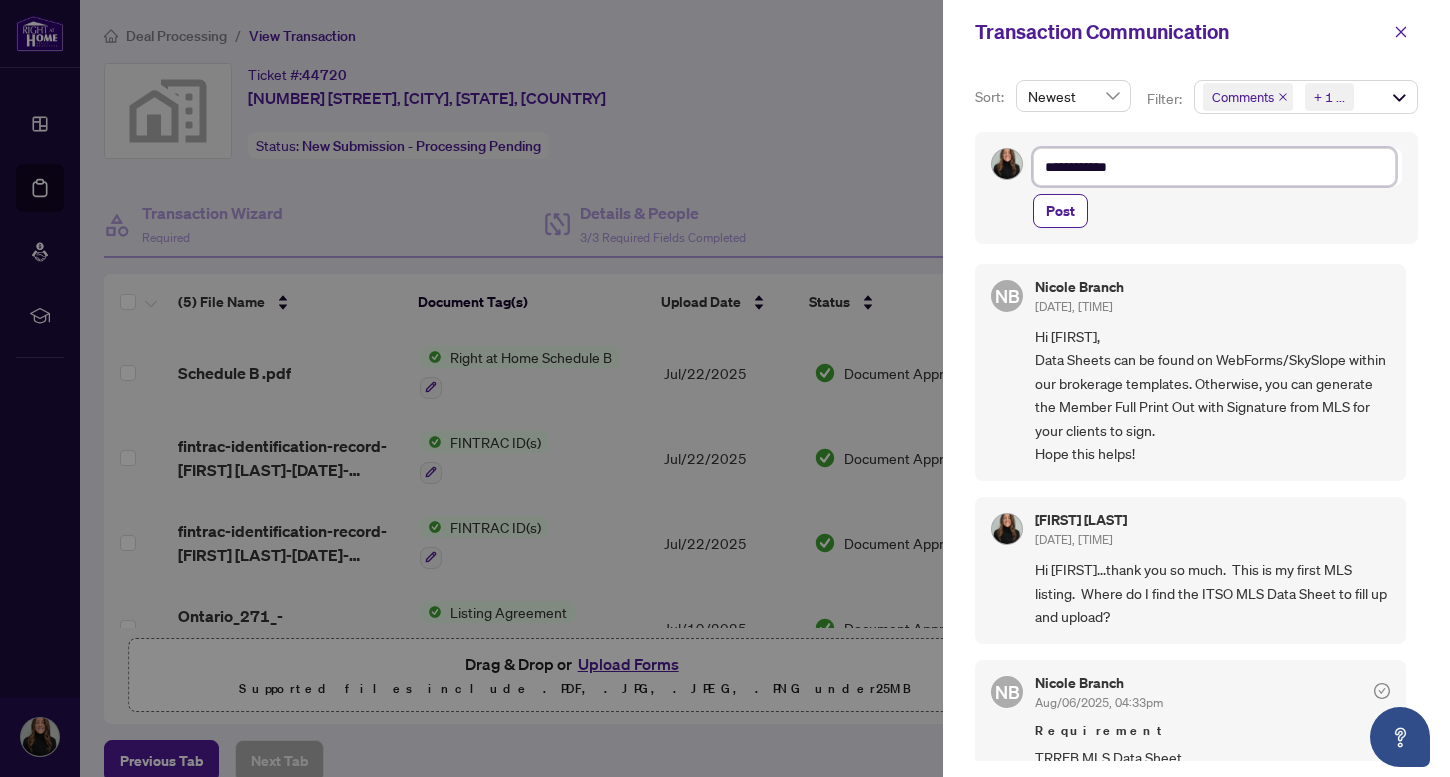 type on "**********" 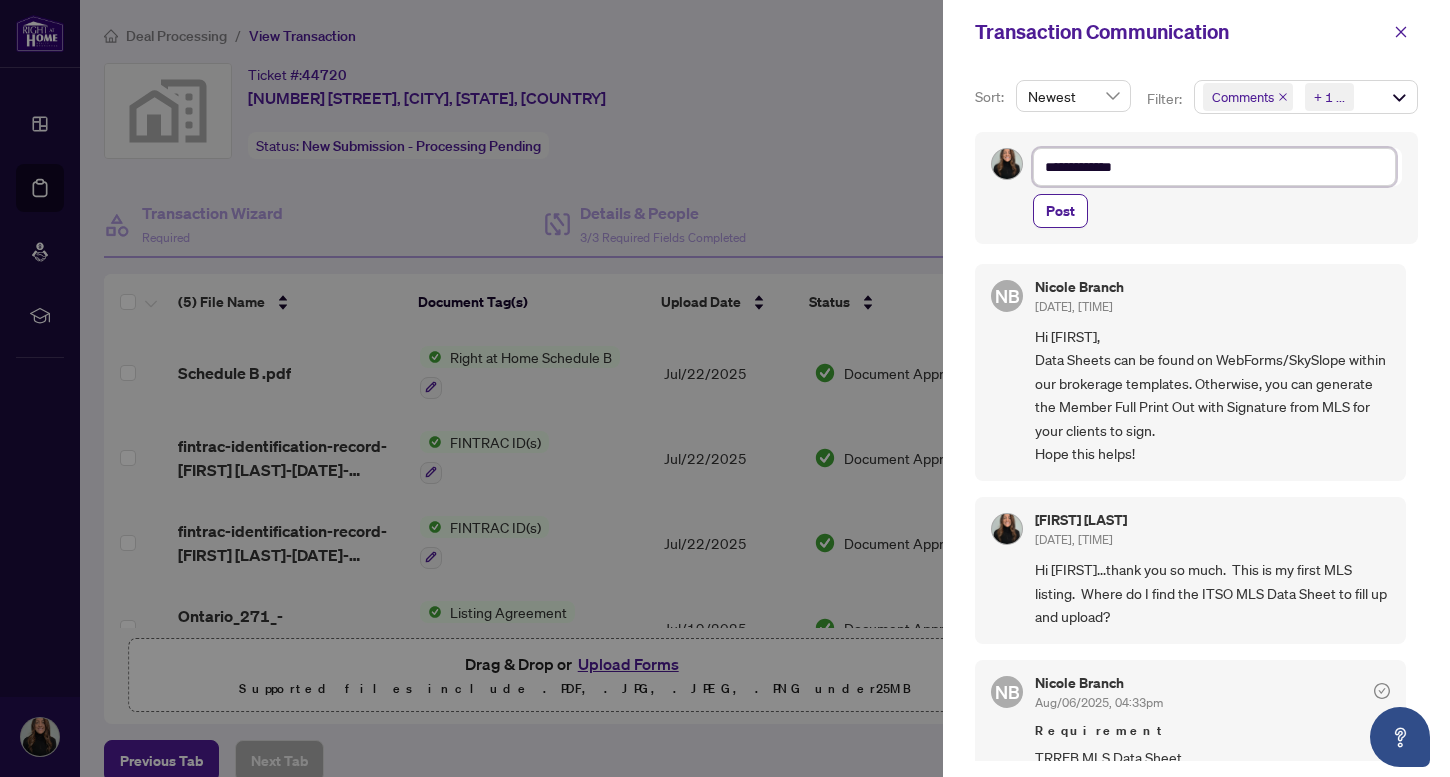 type on "**********" 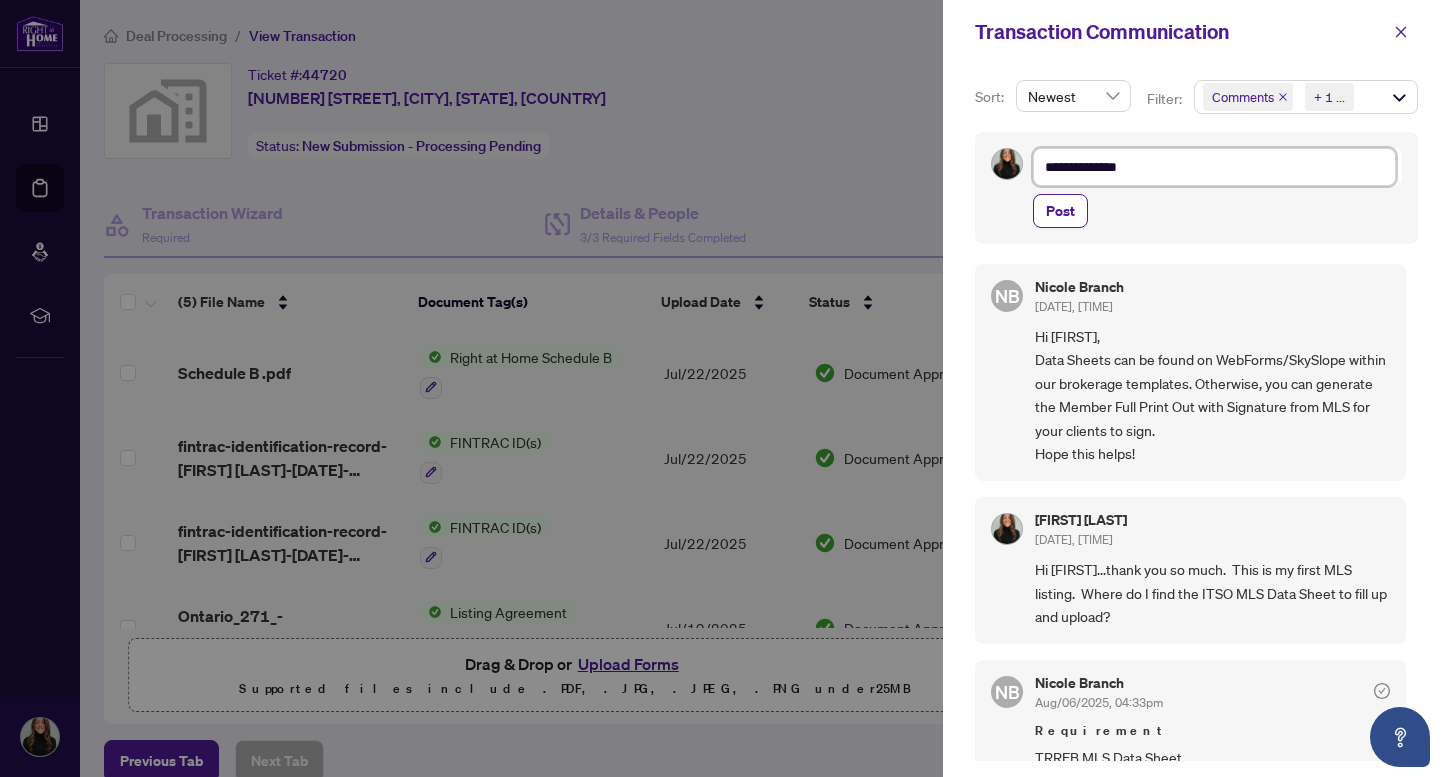 type on "**********" 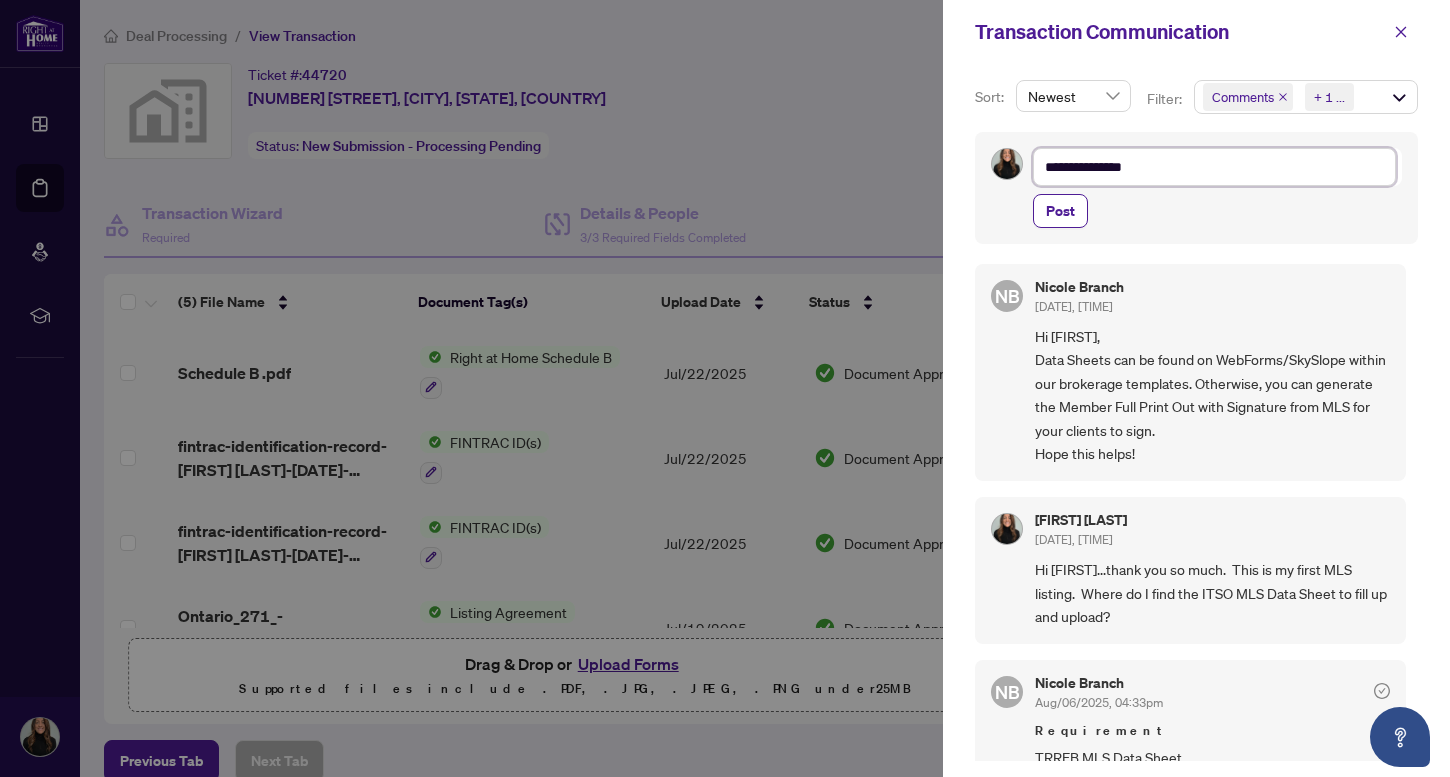 type on "**********" 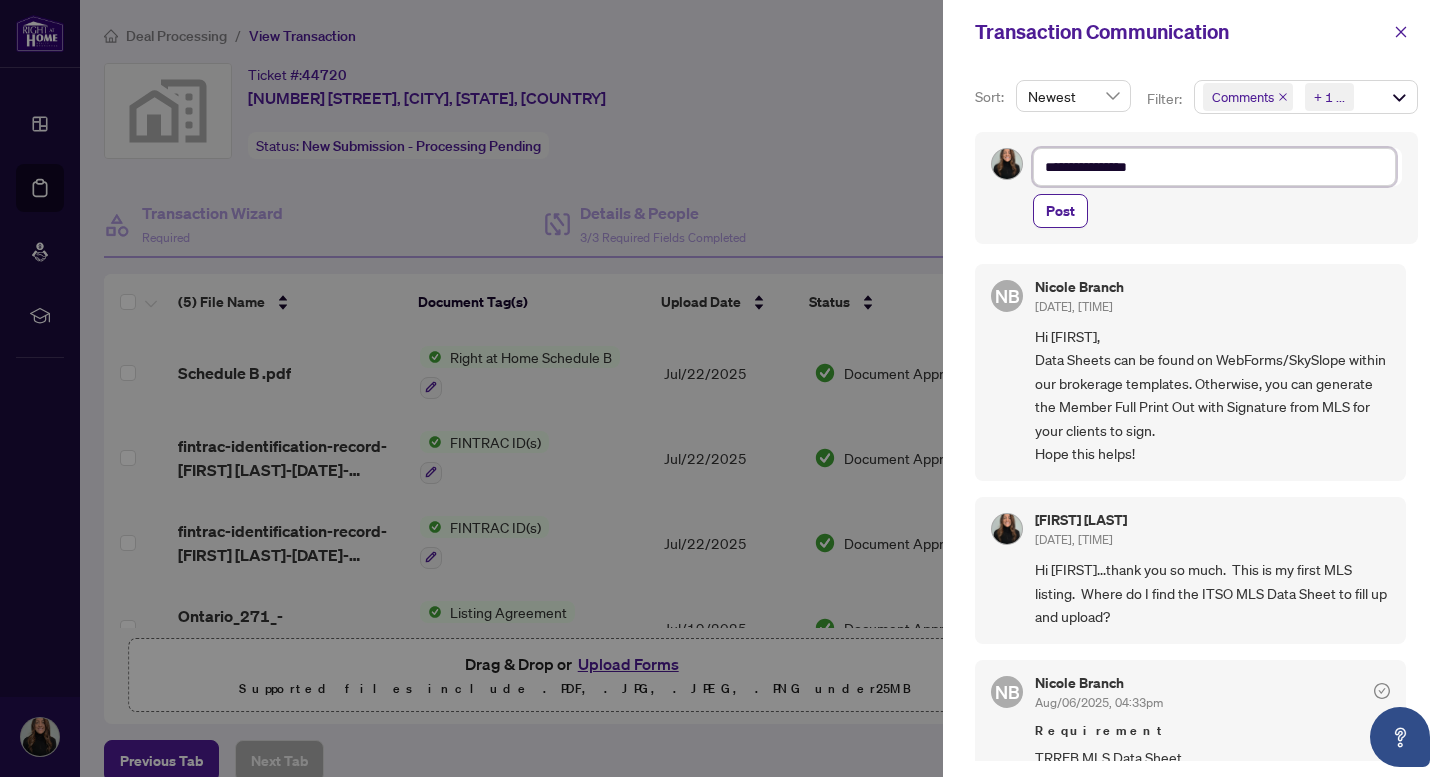 type on "**********" 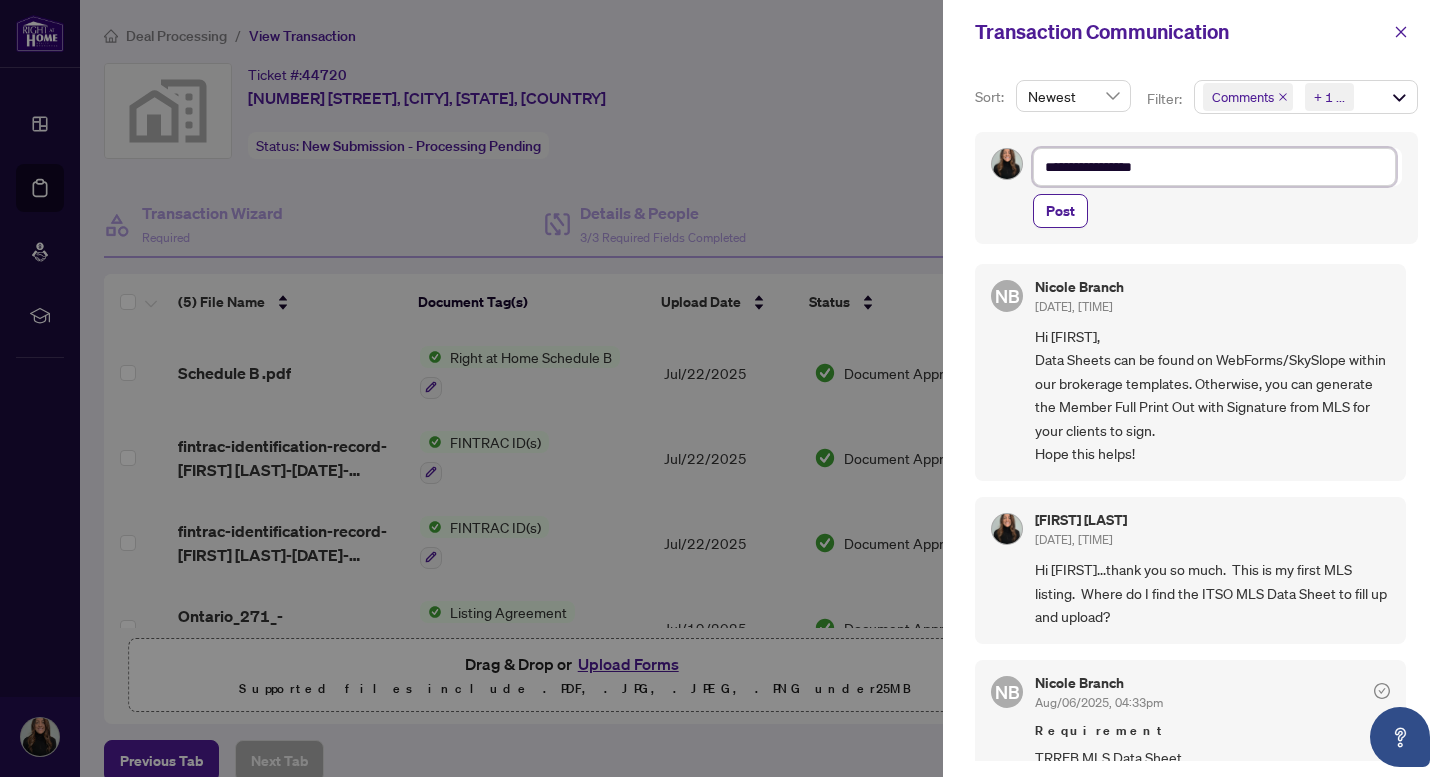 type on "**********" 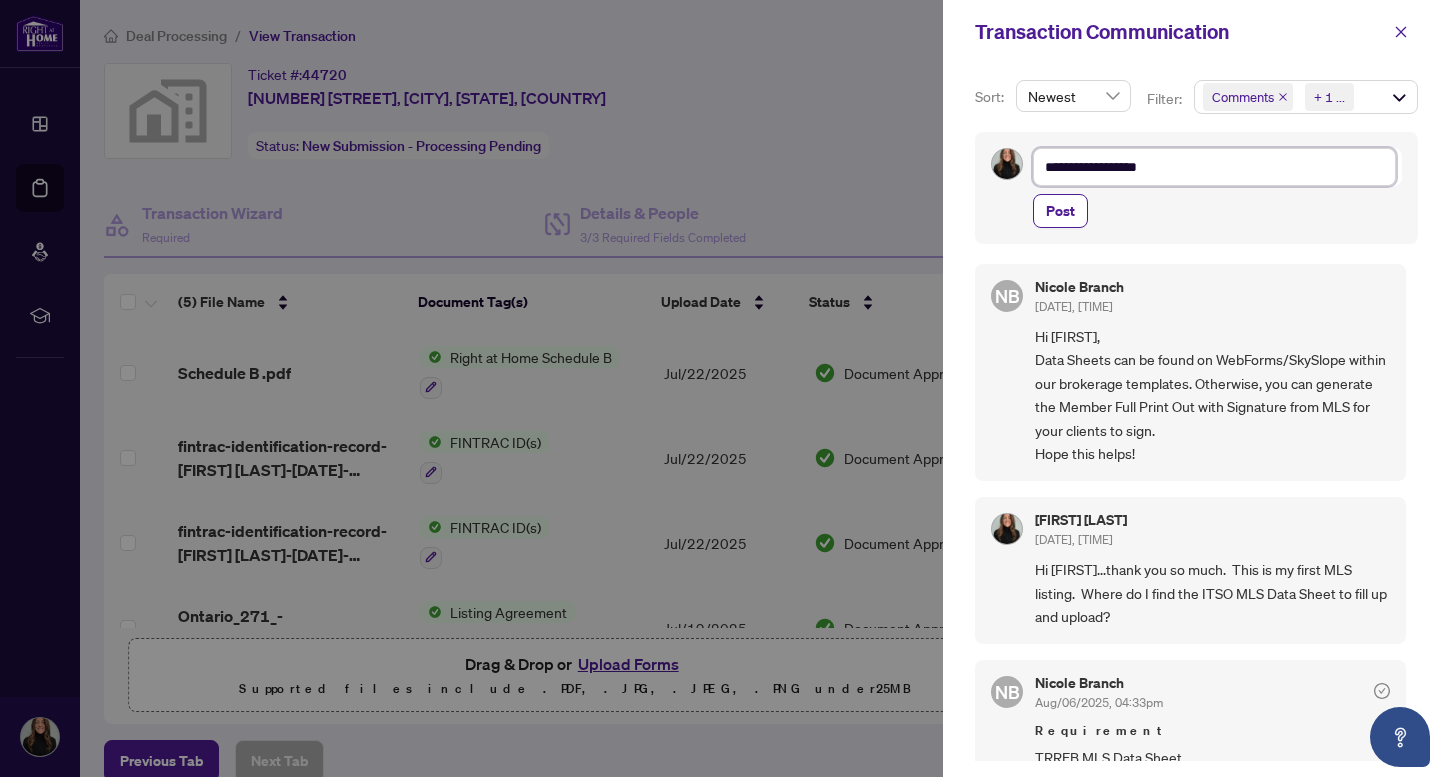 type on "**********" 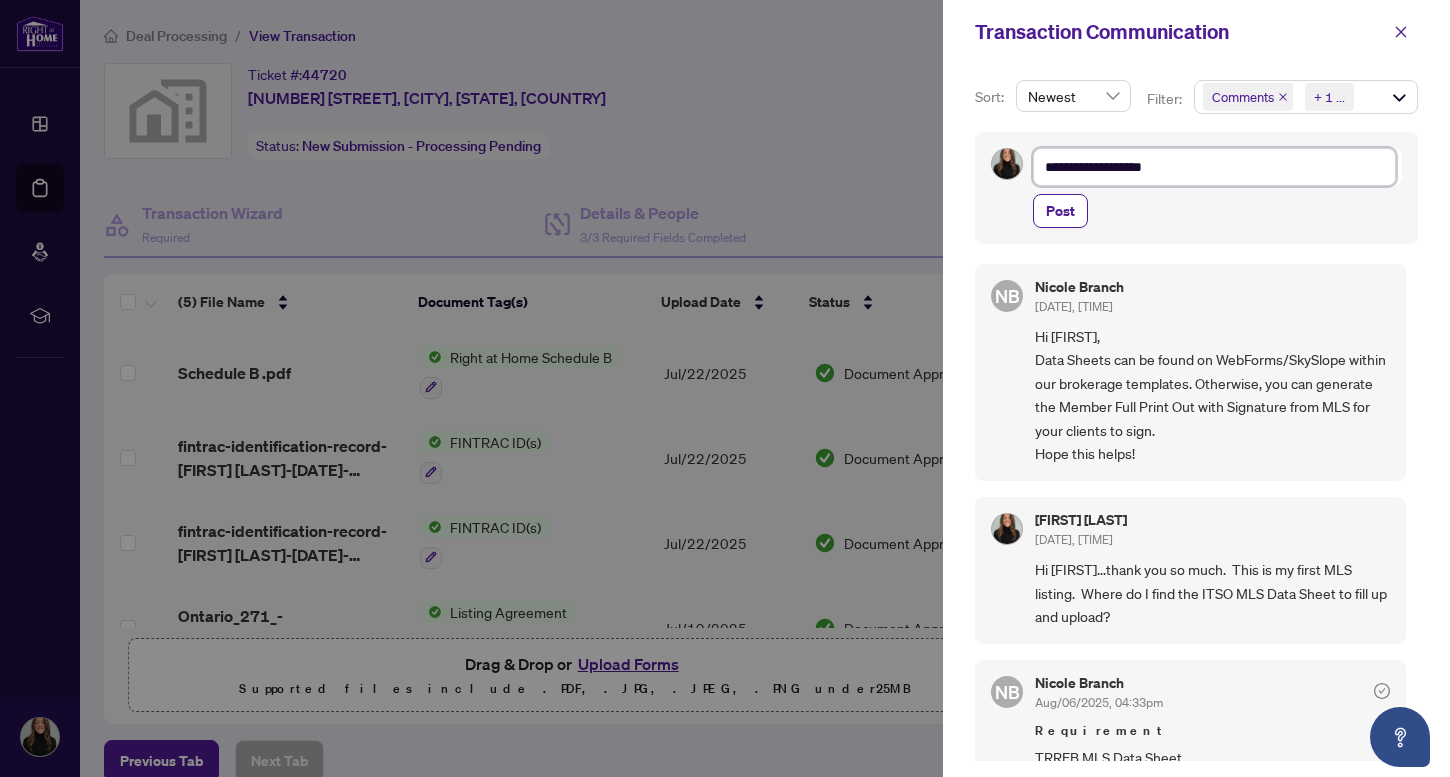 type on "**********" 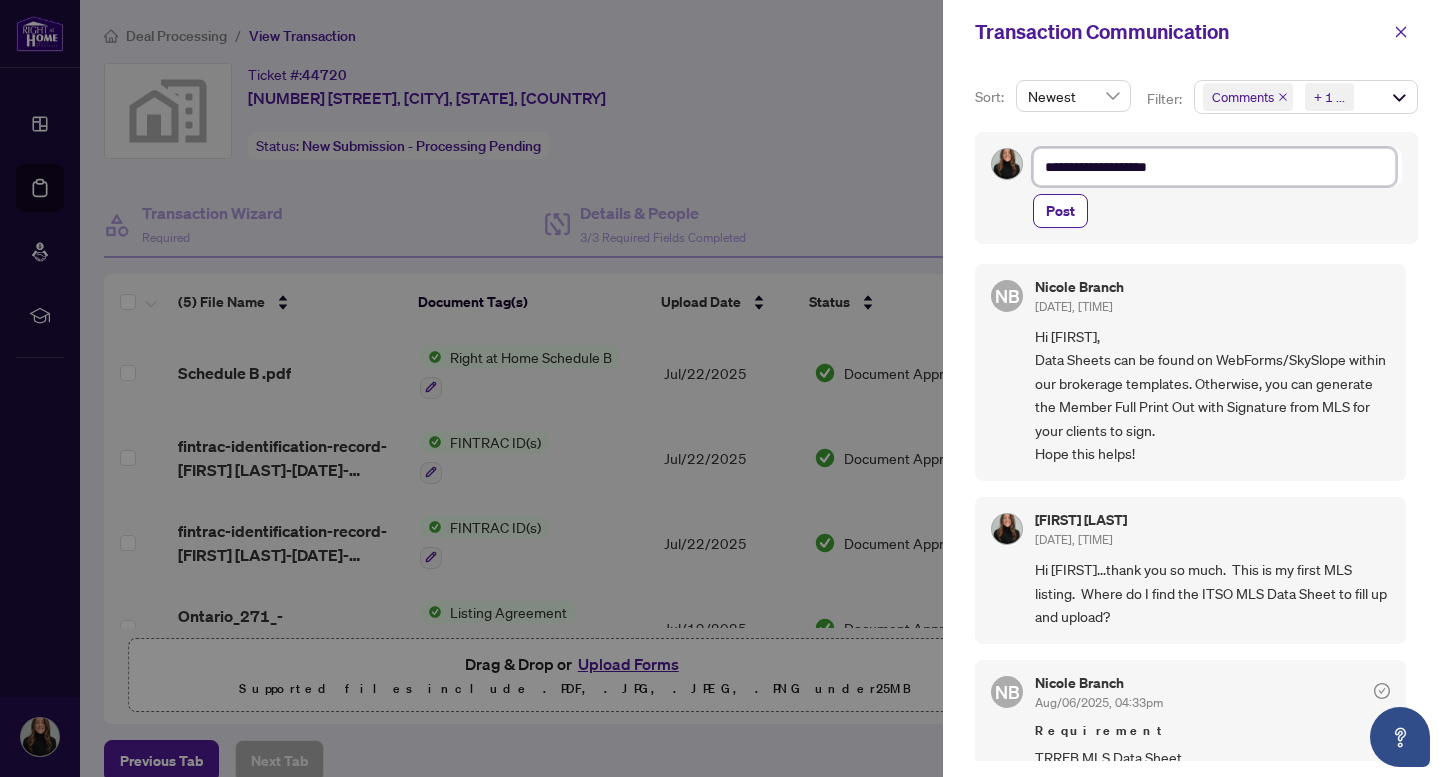 type on "**********" 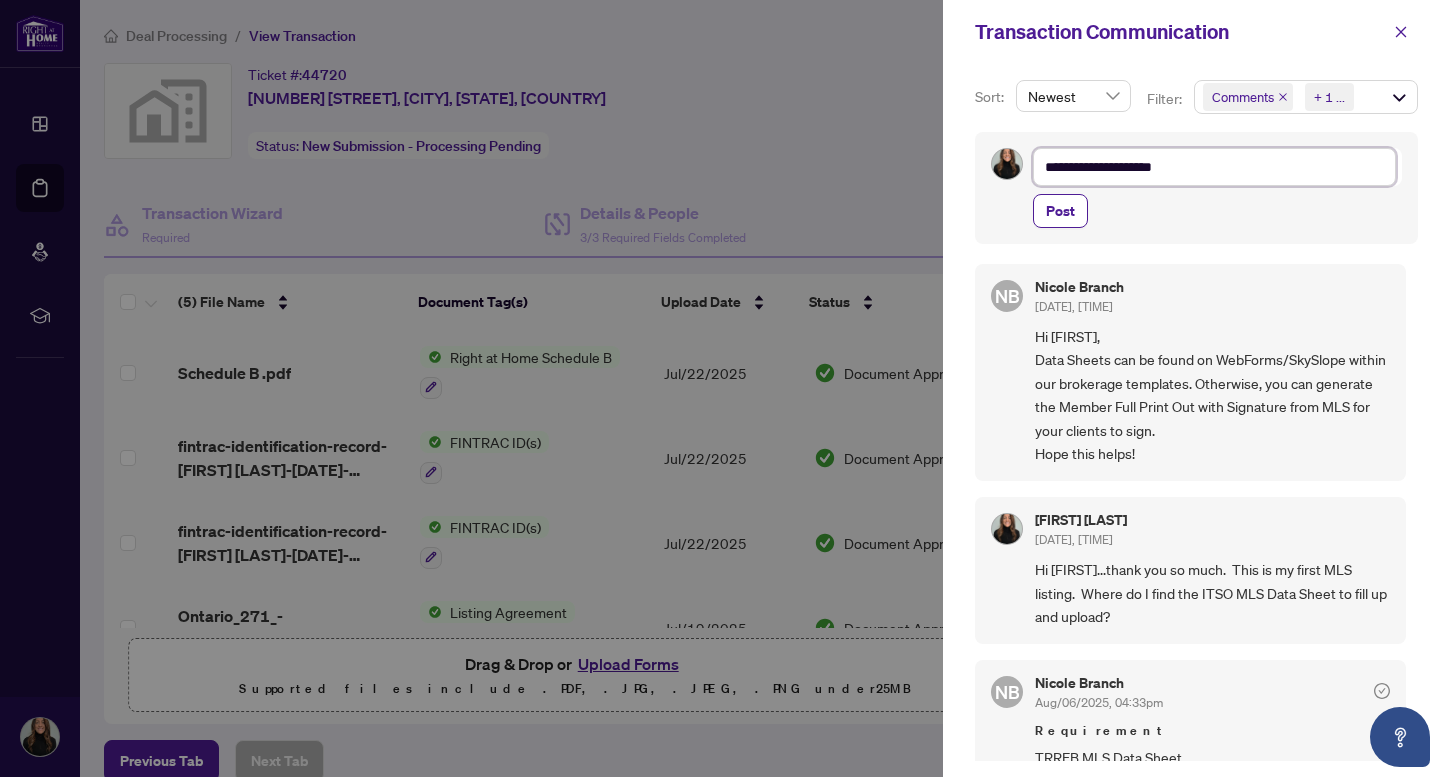 type on "**********" 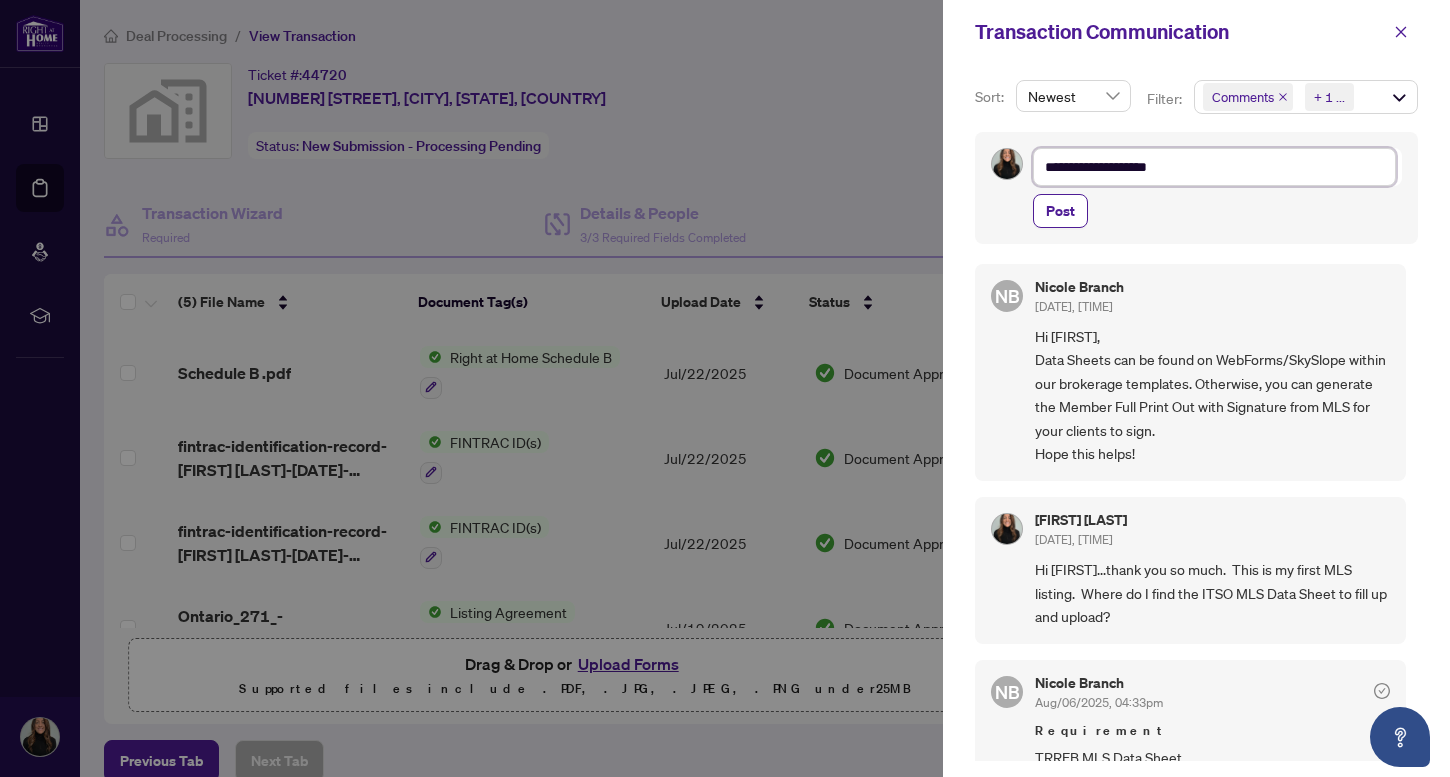 type on "**********" 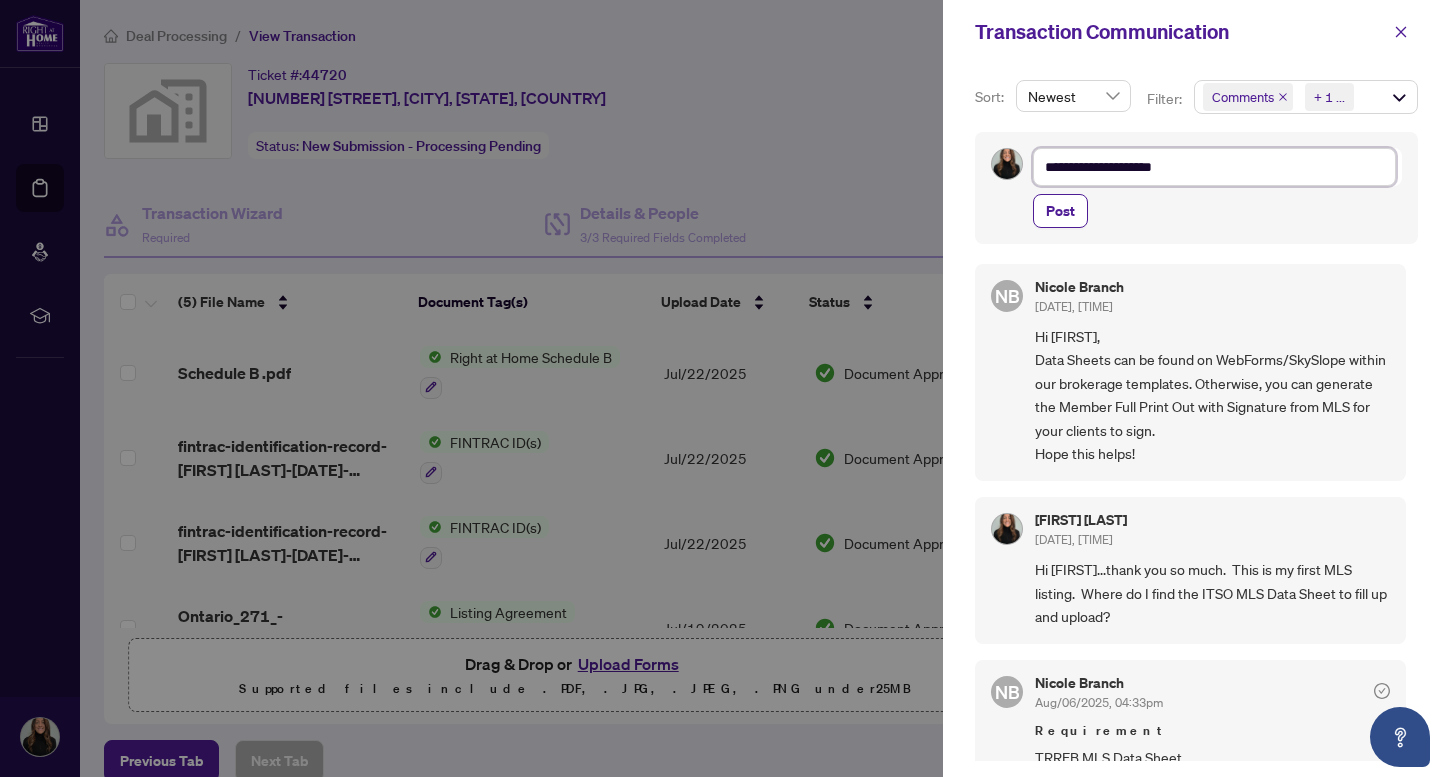 type on "**********" 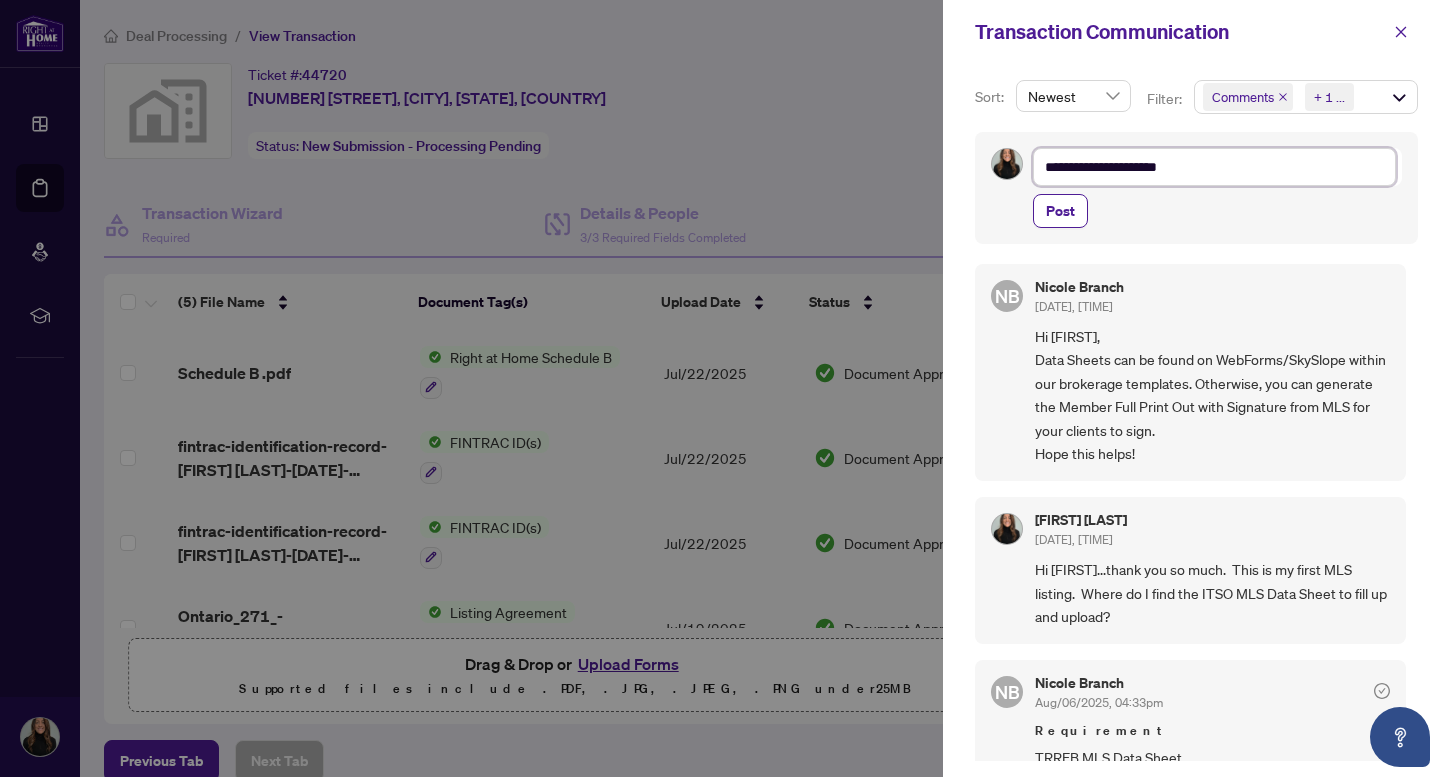 type on "**********" 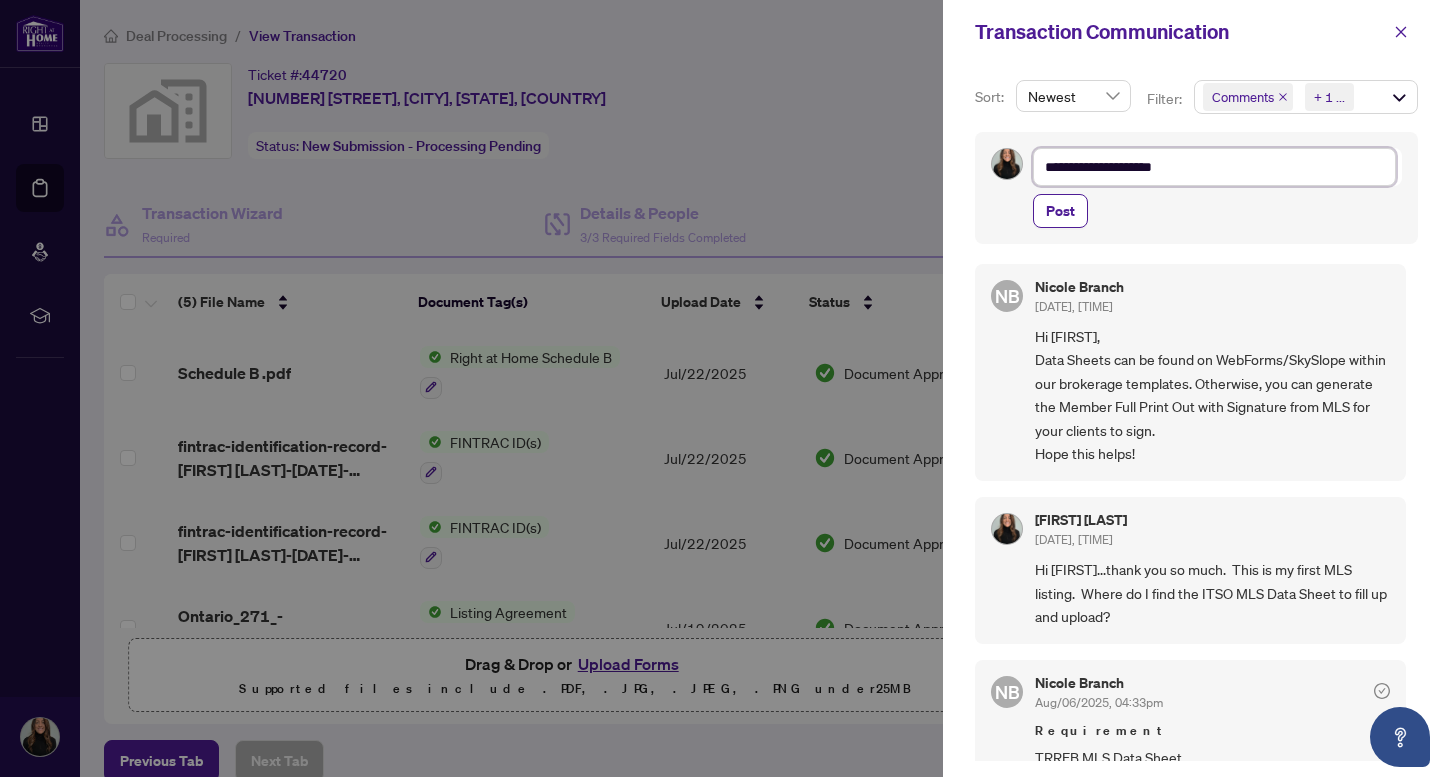 type on "**********" 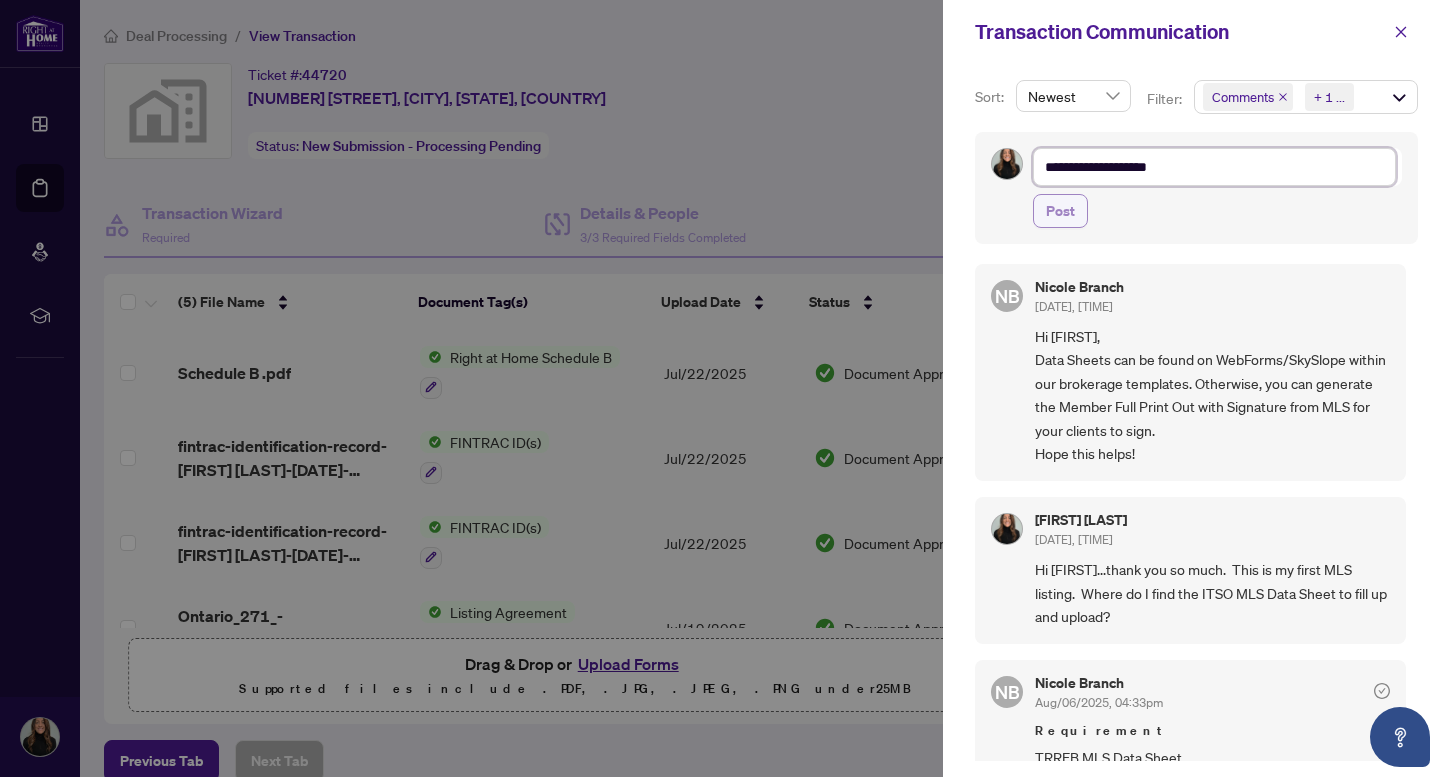 type on "**********" 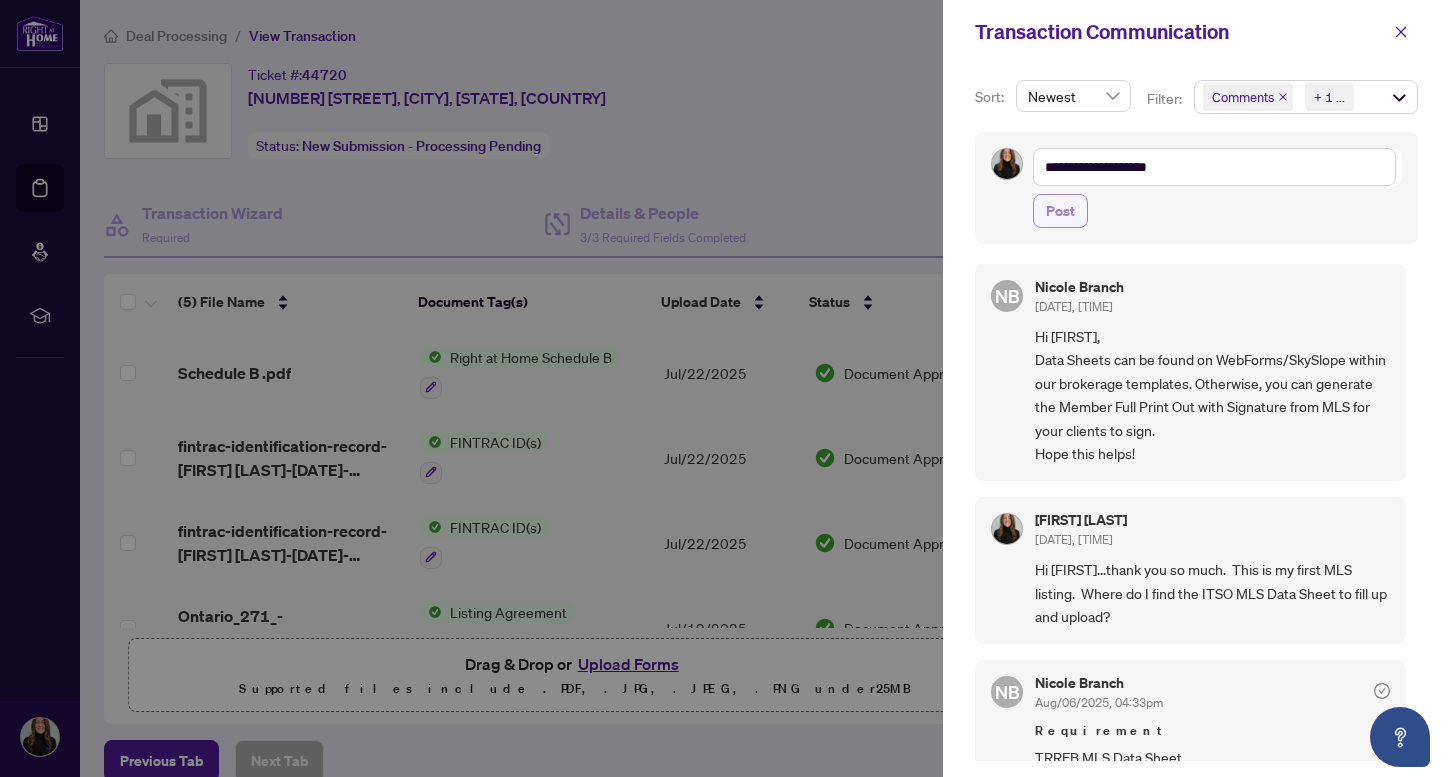 click on "Post" at bounding box center (1060, 211) 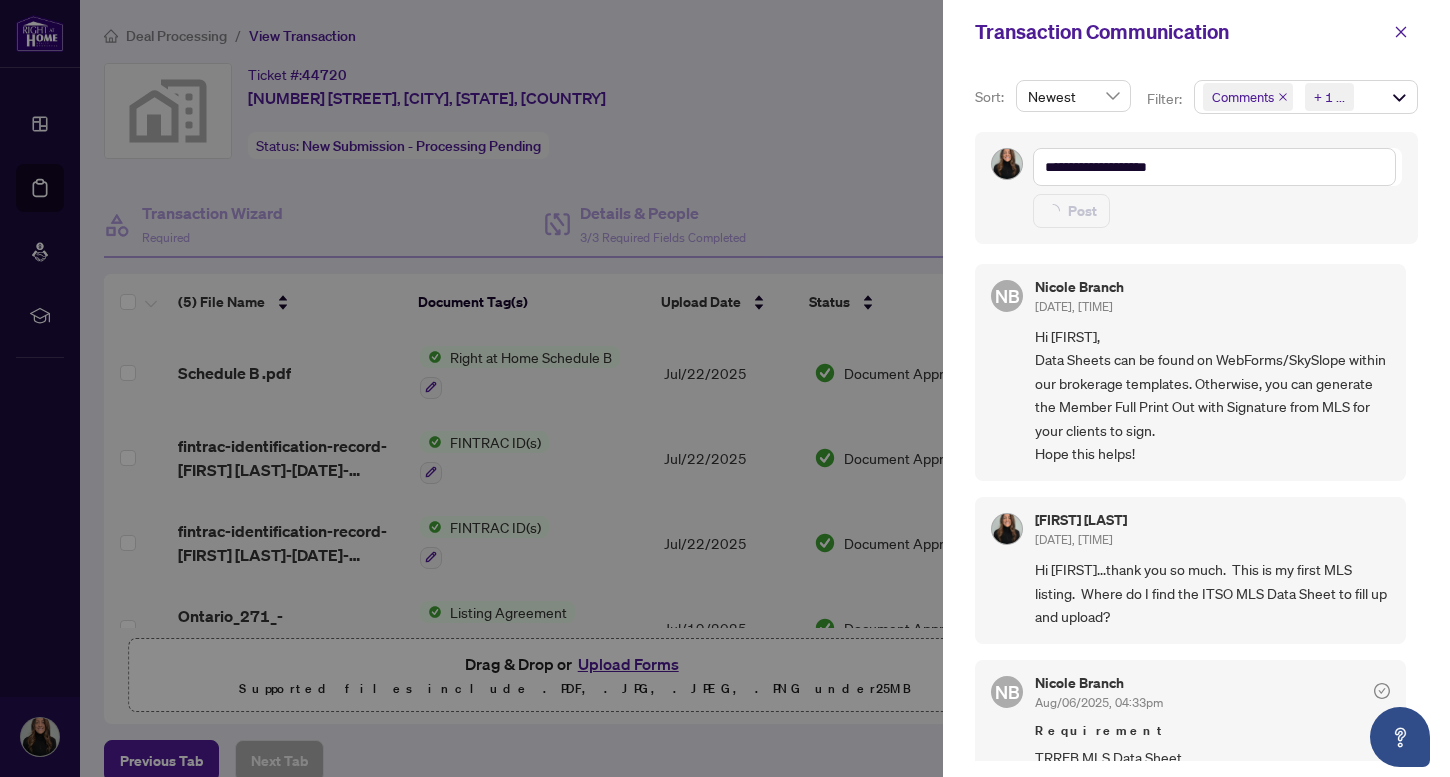 type 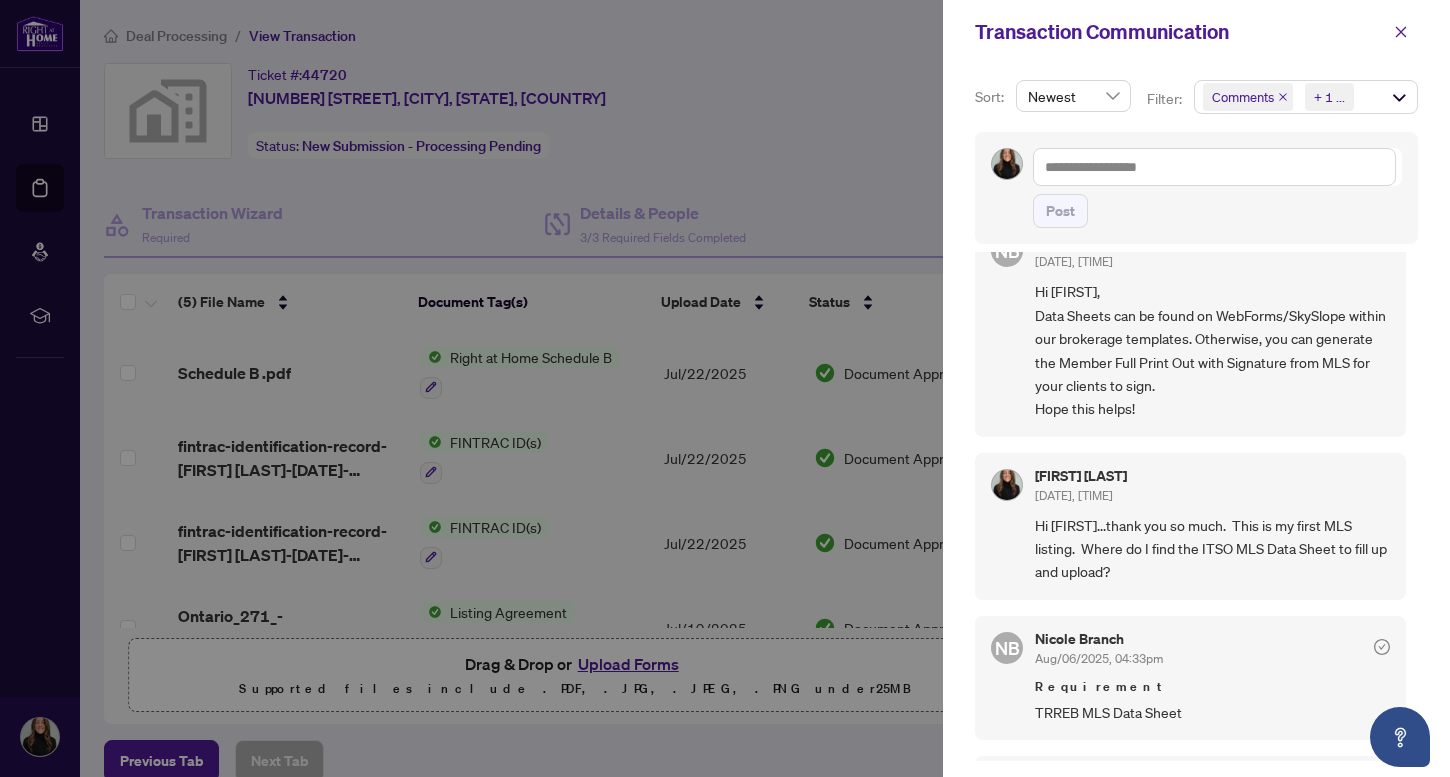 scroll, scrollTop: 123, scrollLeft: 0, axis: vertical 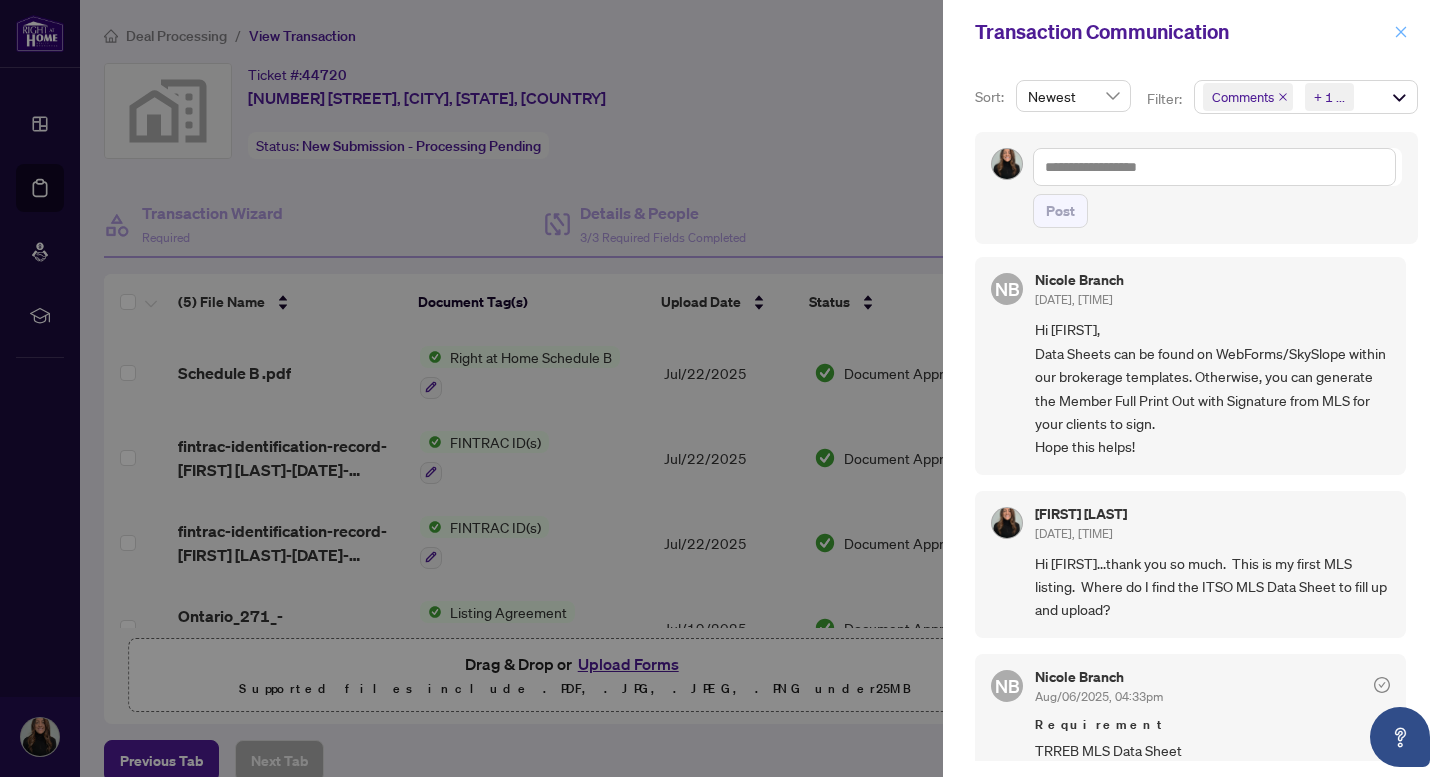 click 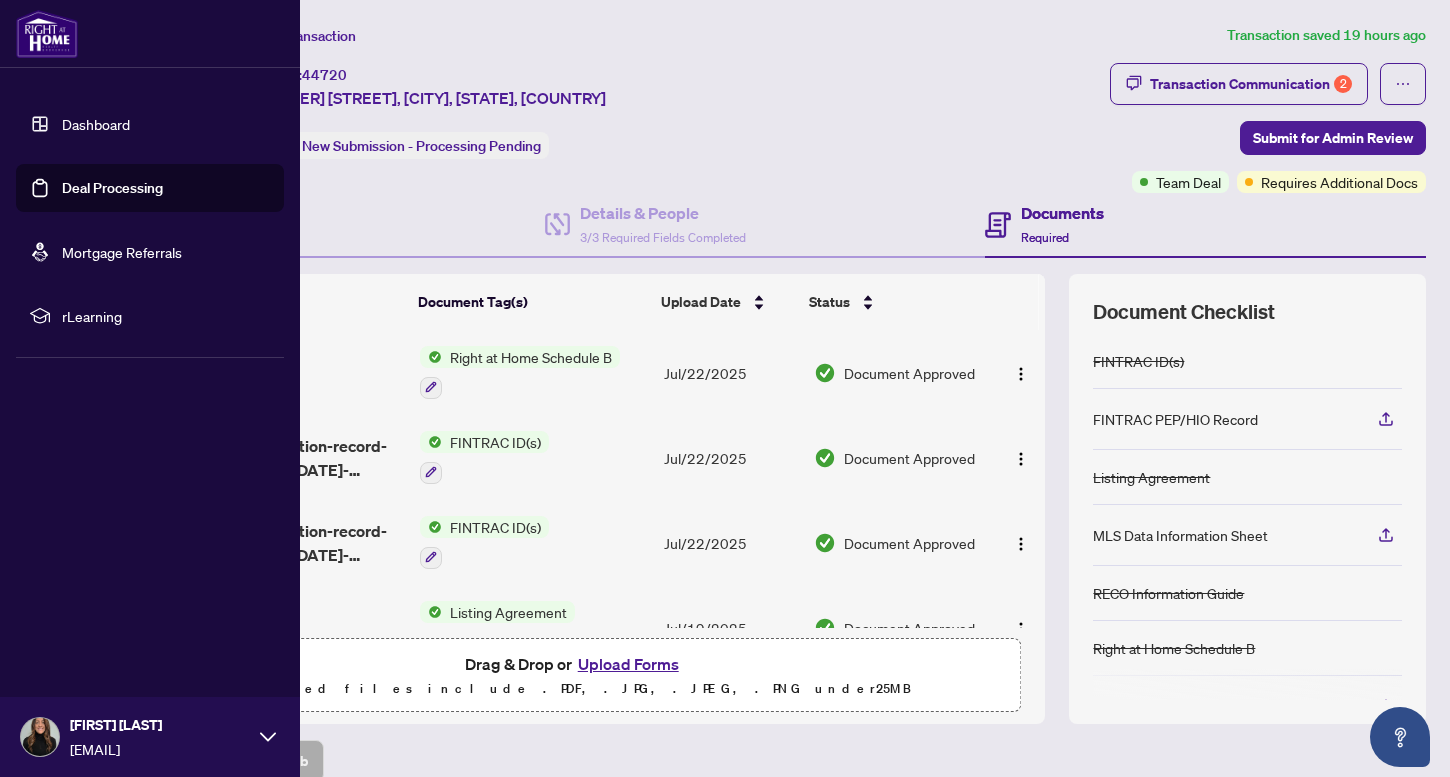 click on "Dashboard" at bounding box center (96, 124) 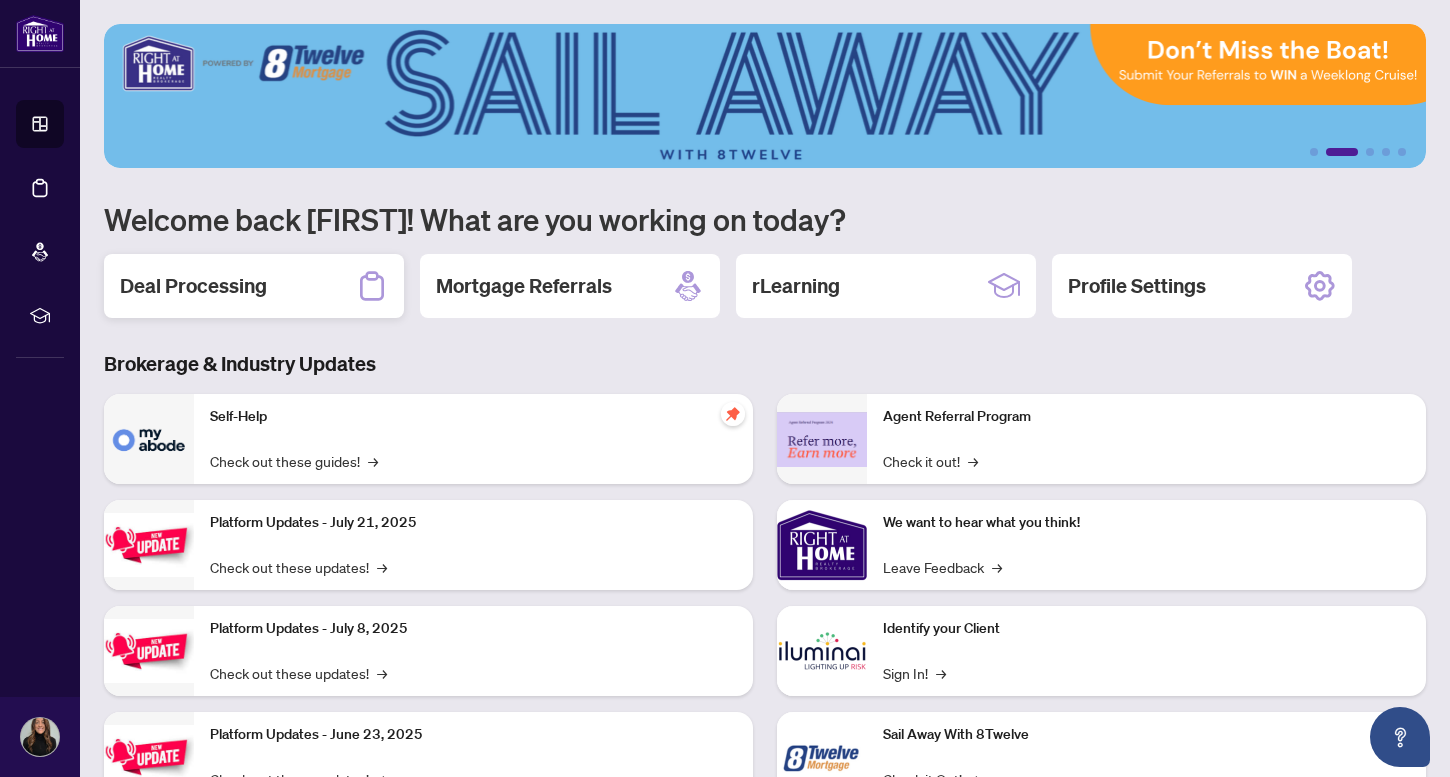 click on "Deal Processing" at bounding box center [193, 286] 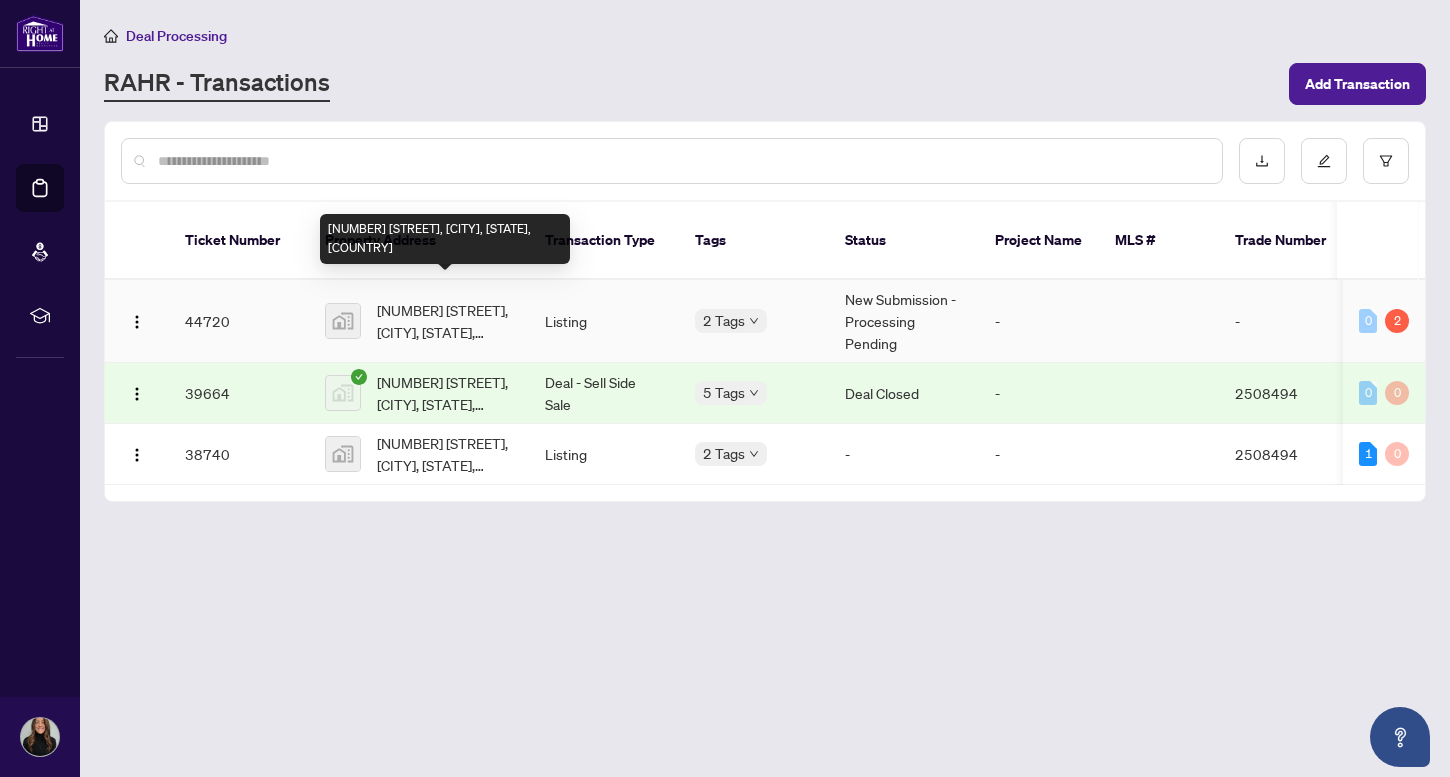 click on "[NUMBER] [STREET], [CITY], [STATE], [COUNTRY]" at bounding box center [445, 321] 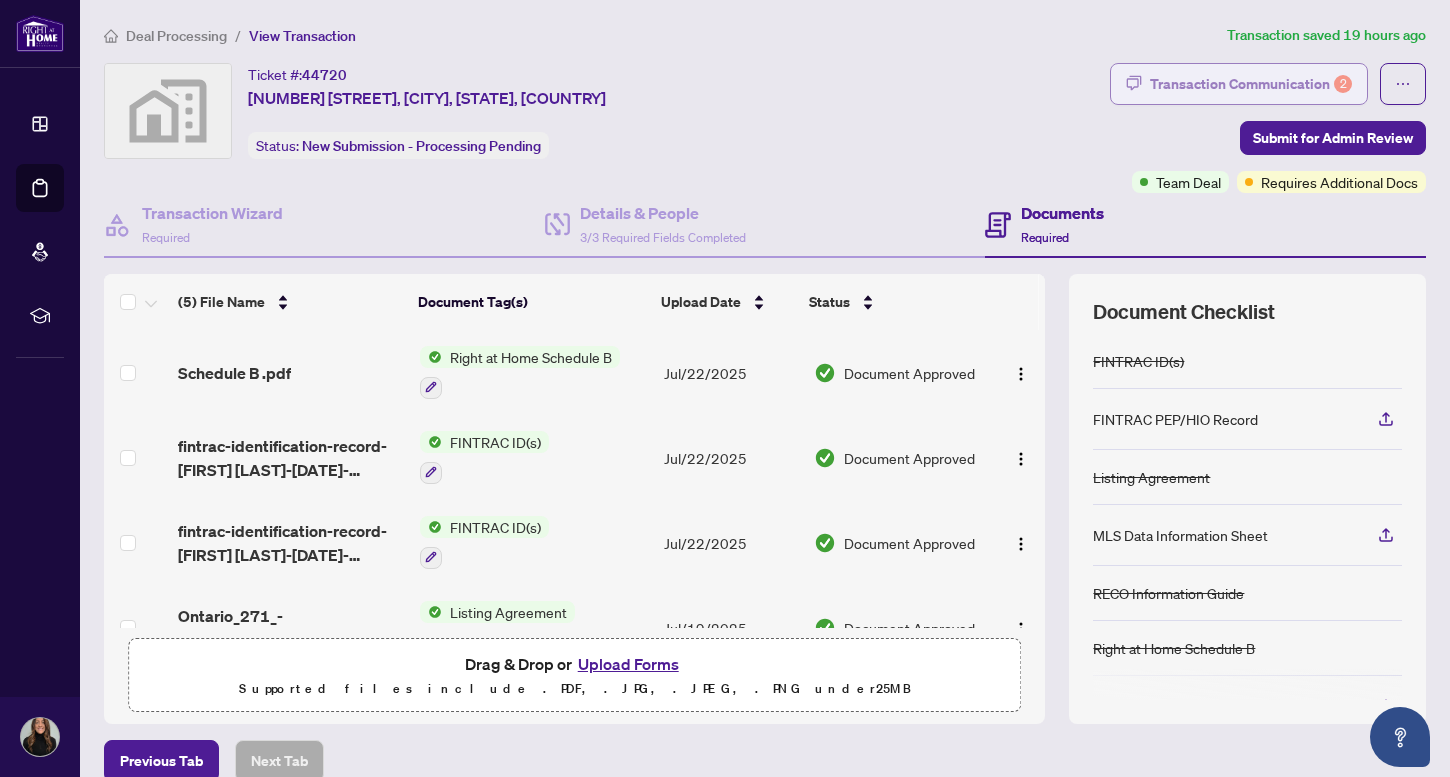 click on "Transaction Communication 2" at bounding box center (1251, 84) 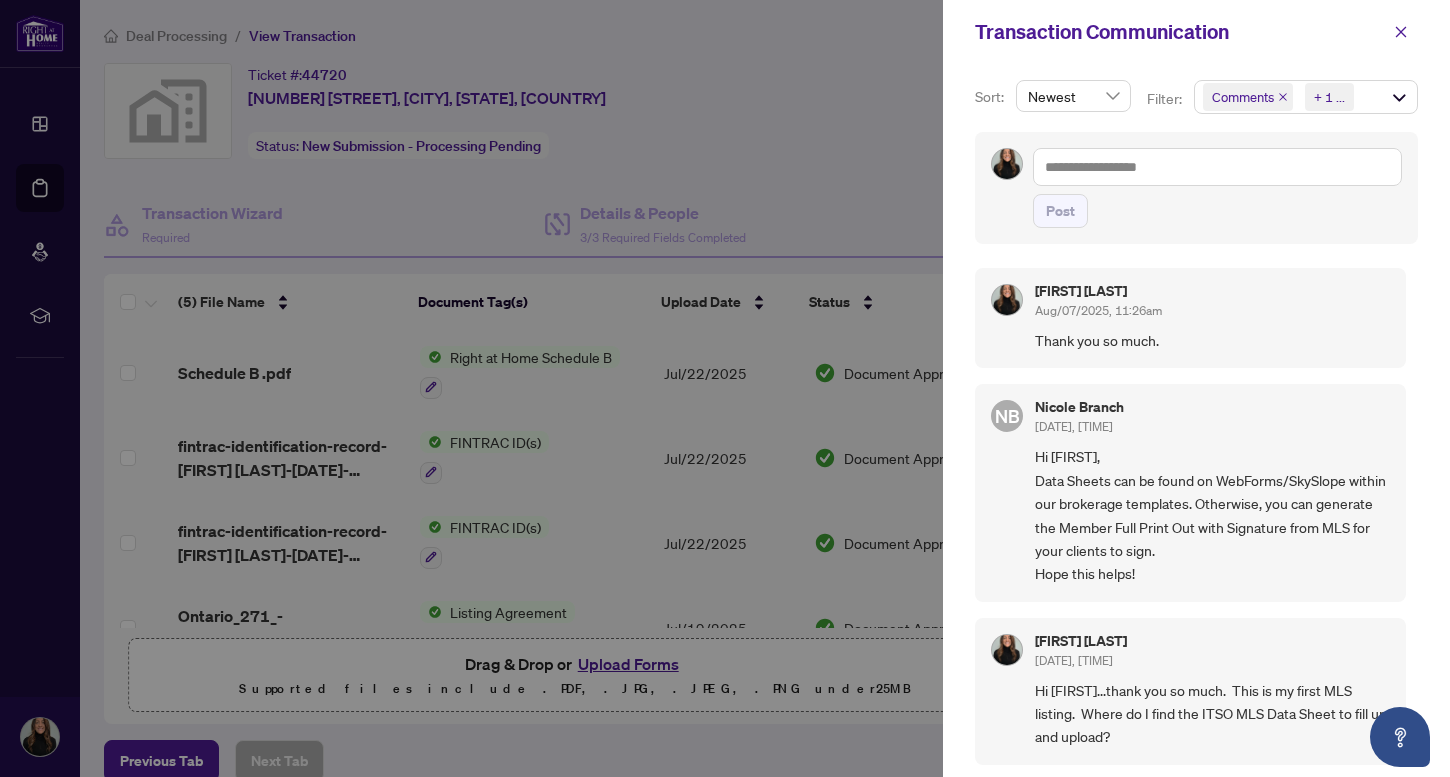 scroll, scrollTop: 4, scrollLeft: 0, axis: vertical 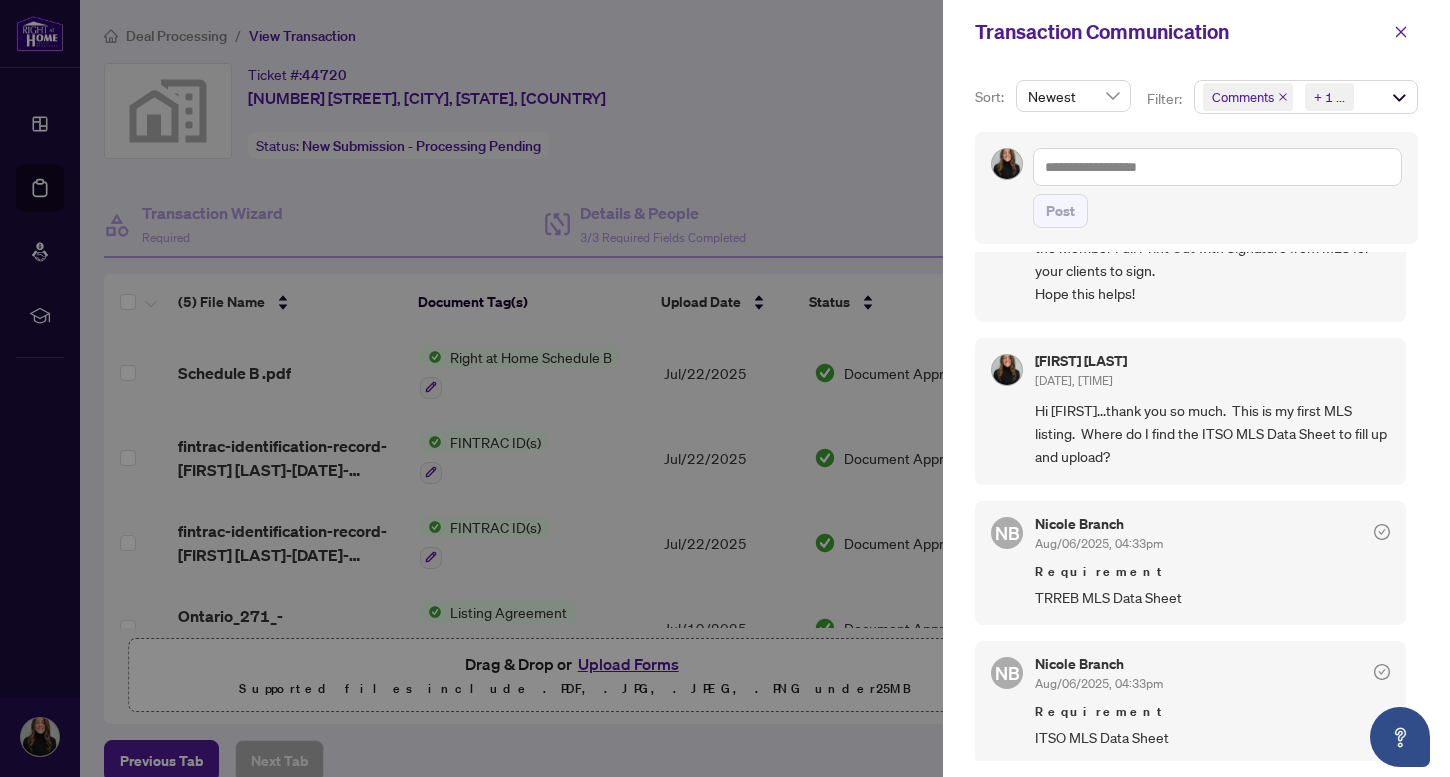click at bounding box center (725, 388) 